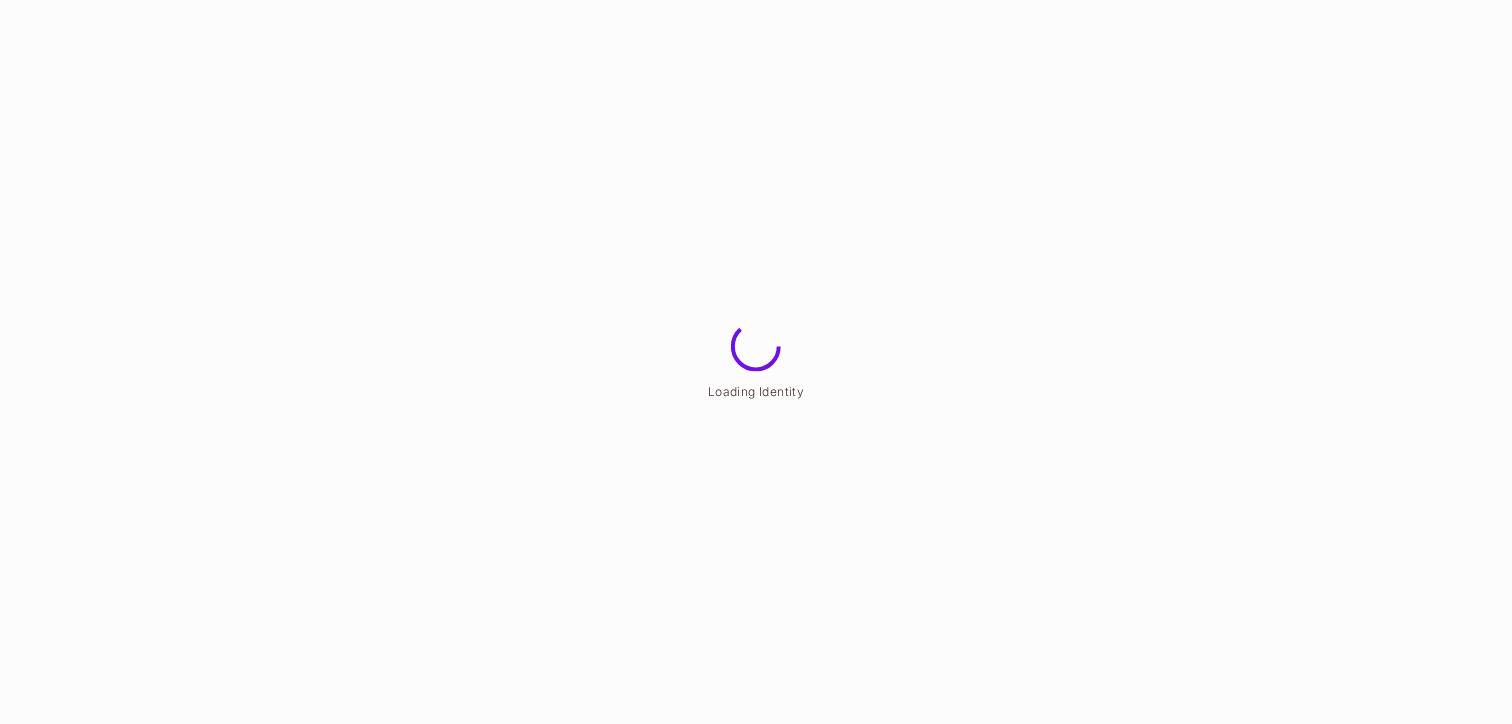 scroll, scrollTop: 0, scrollLeft: 0, axis: both 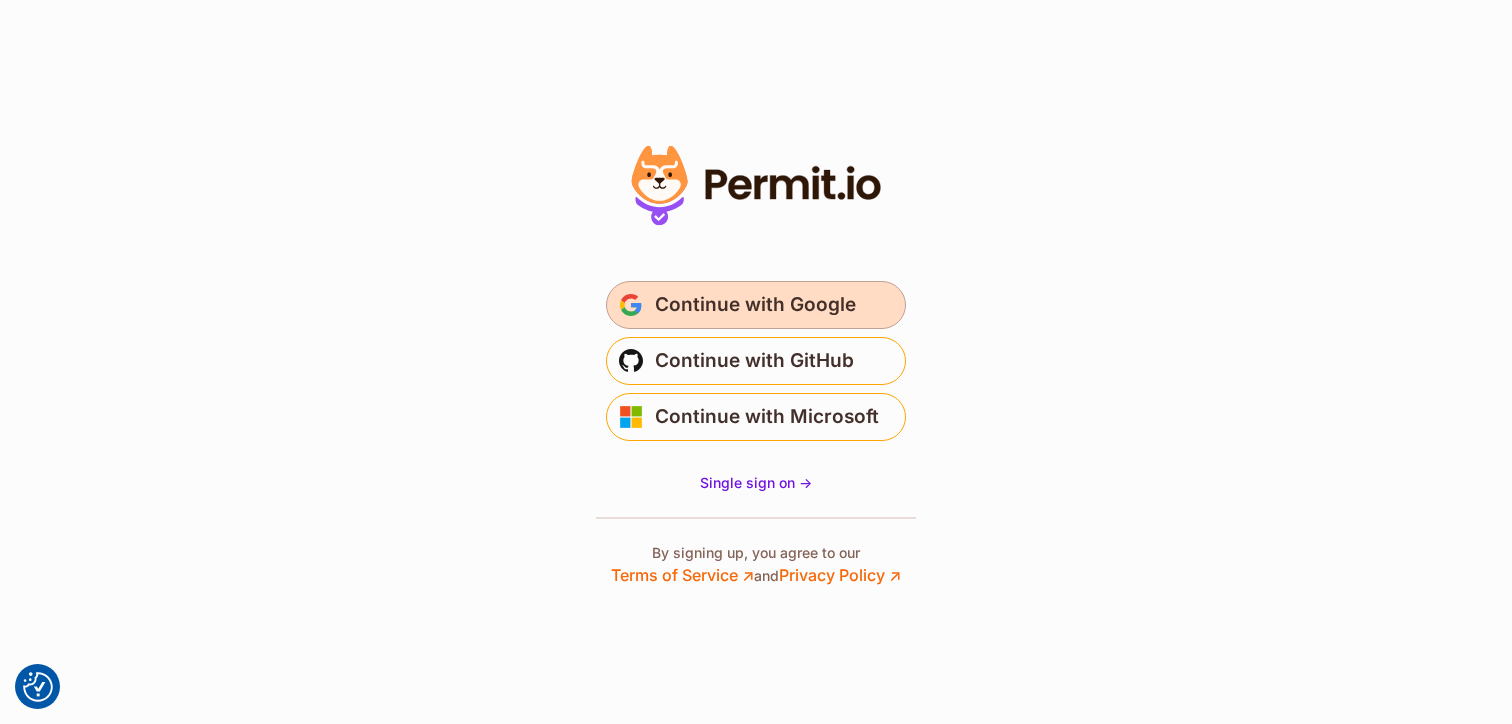 click on "Continue with Google" at bounding box center [755, 305] 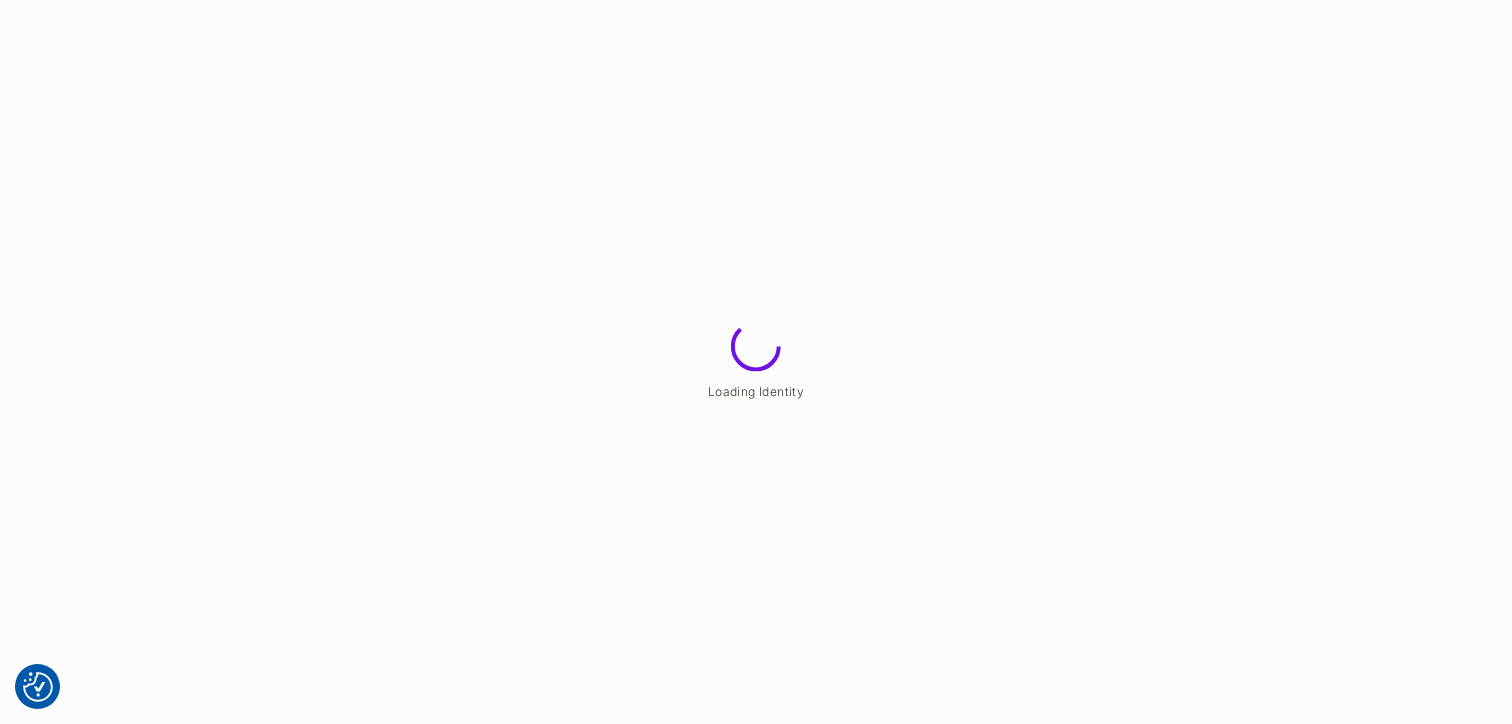scroll, scrollTop: 0, scrollLeft: 0, axis: both 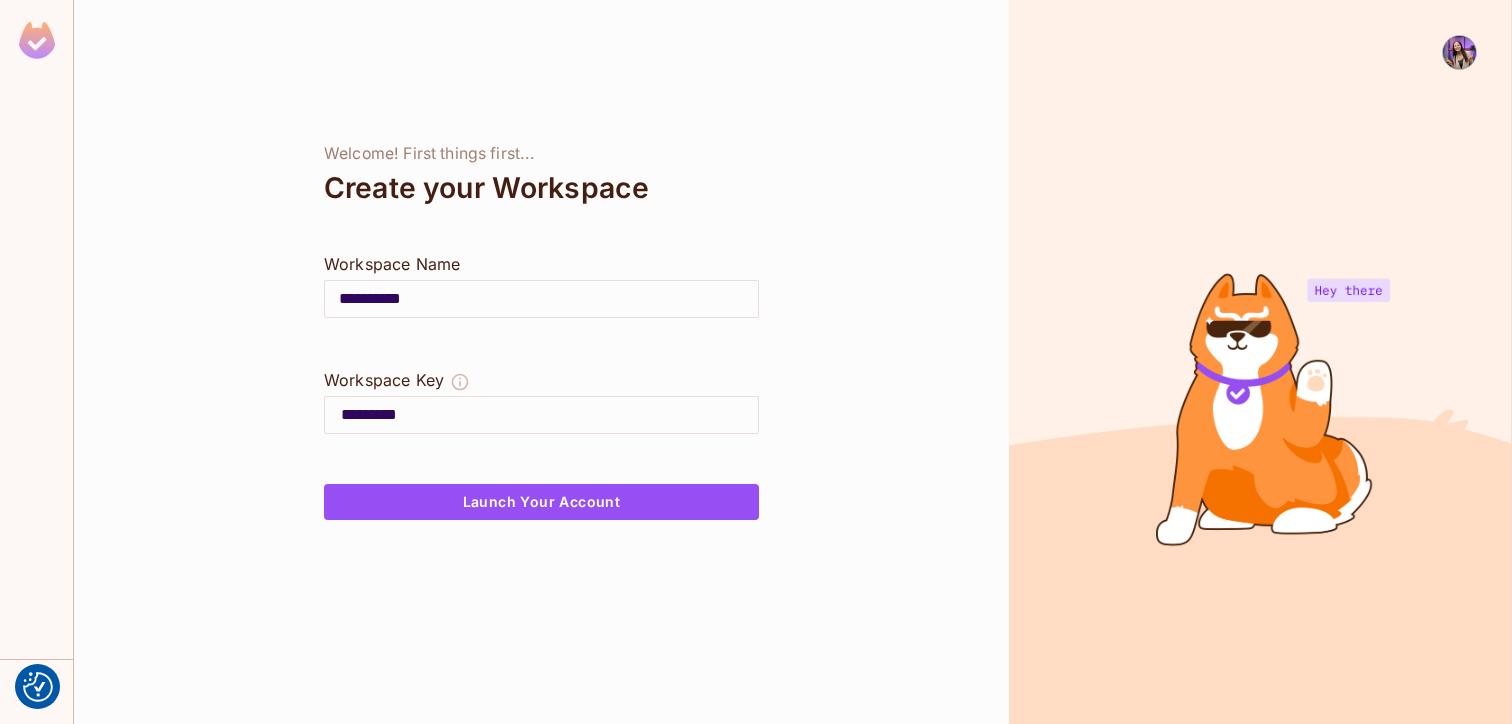 click at bounding box center [1459, 52] 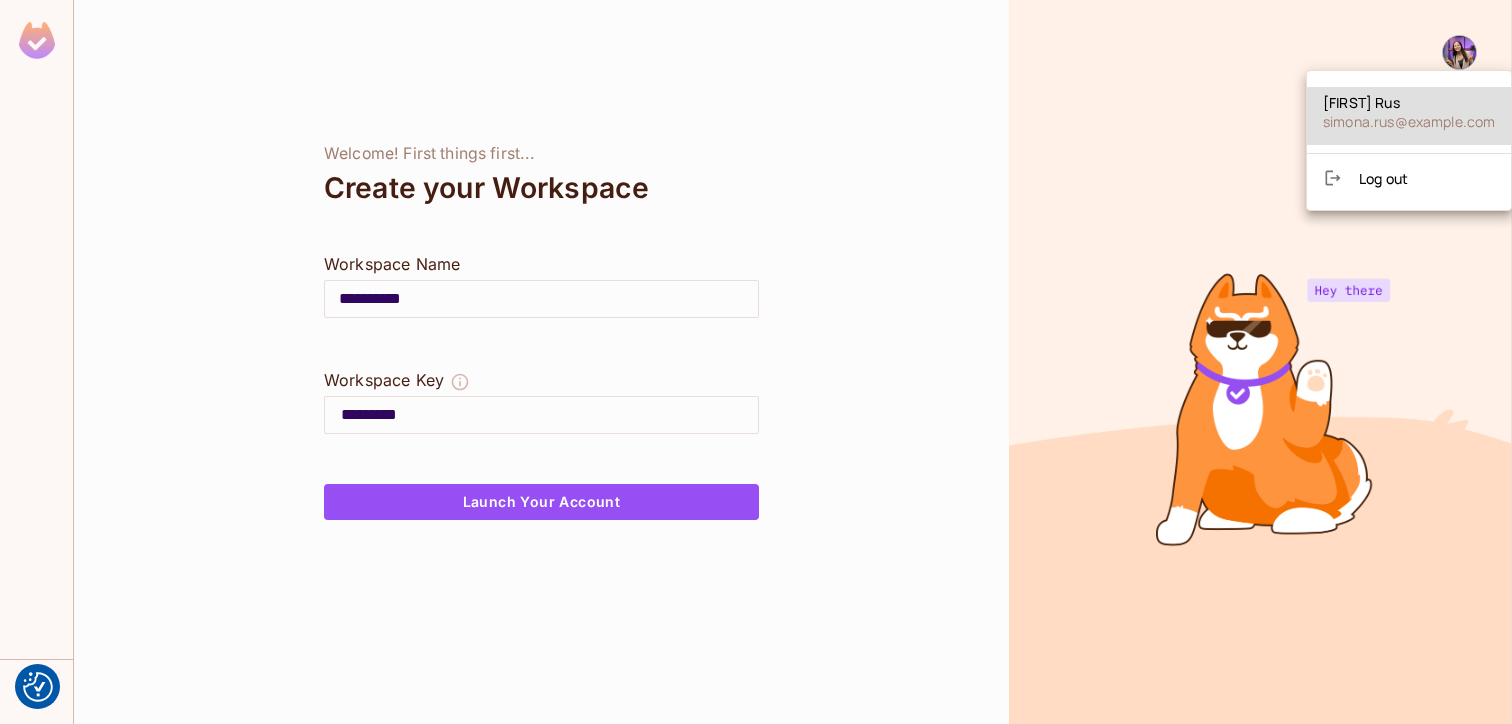 click on "Log out" at bounding box center [1383, 178] 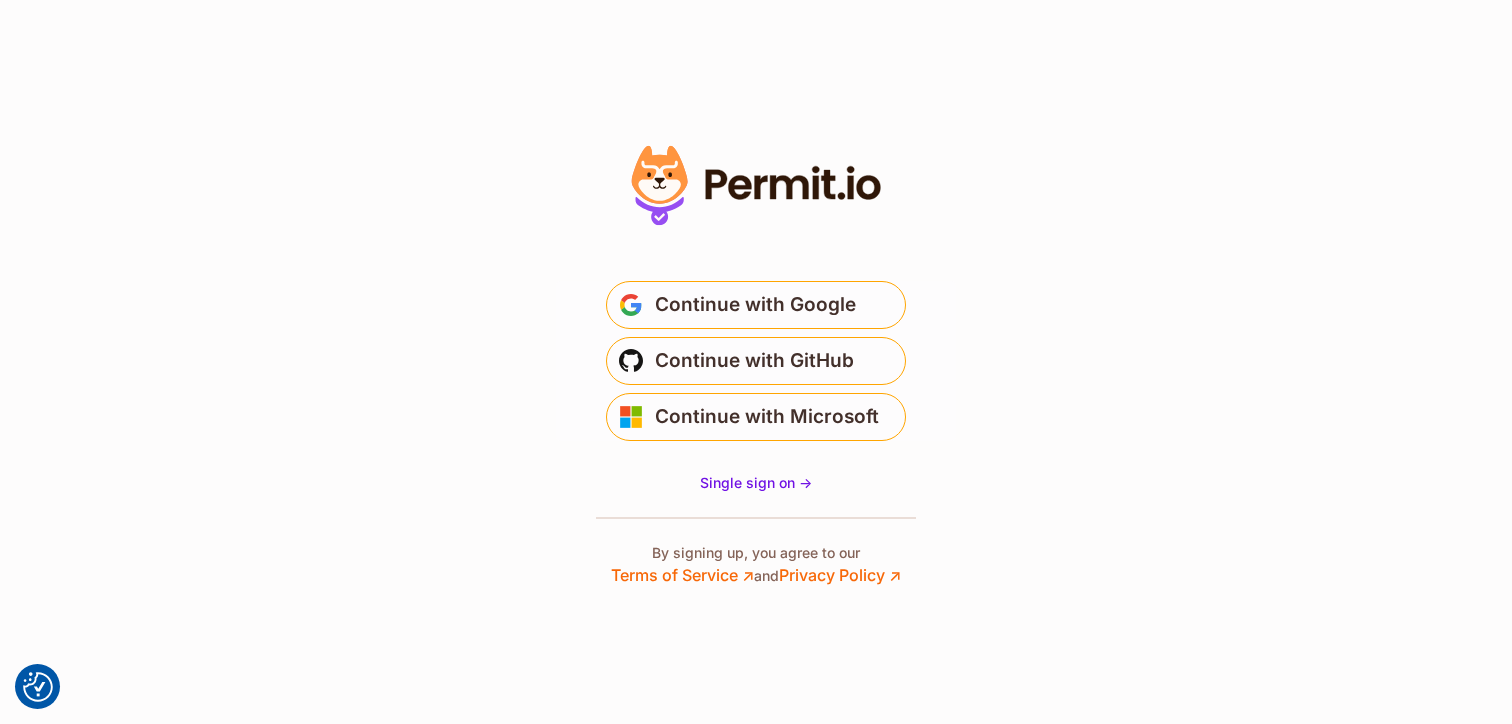 scroll, scrollTop: 0, scrollLeft: 0, axis: both 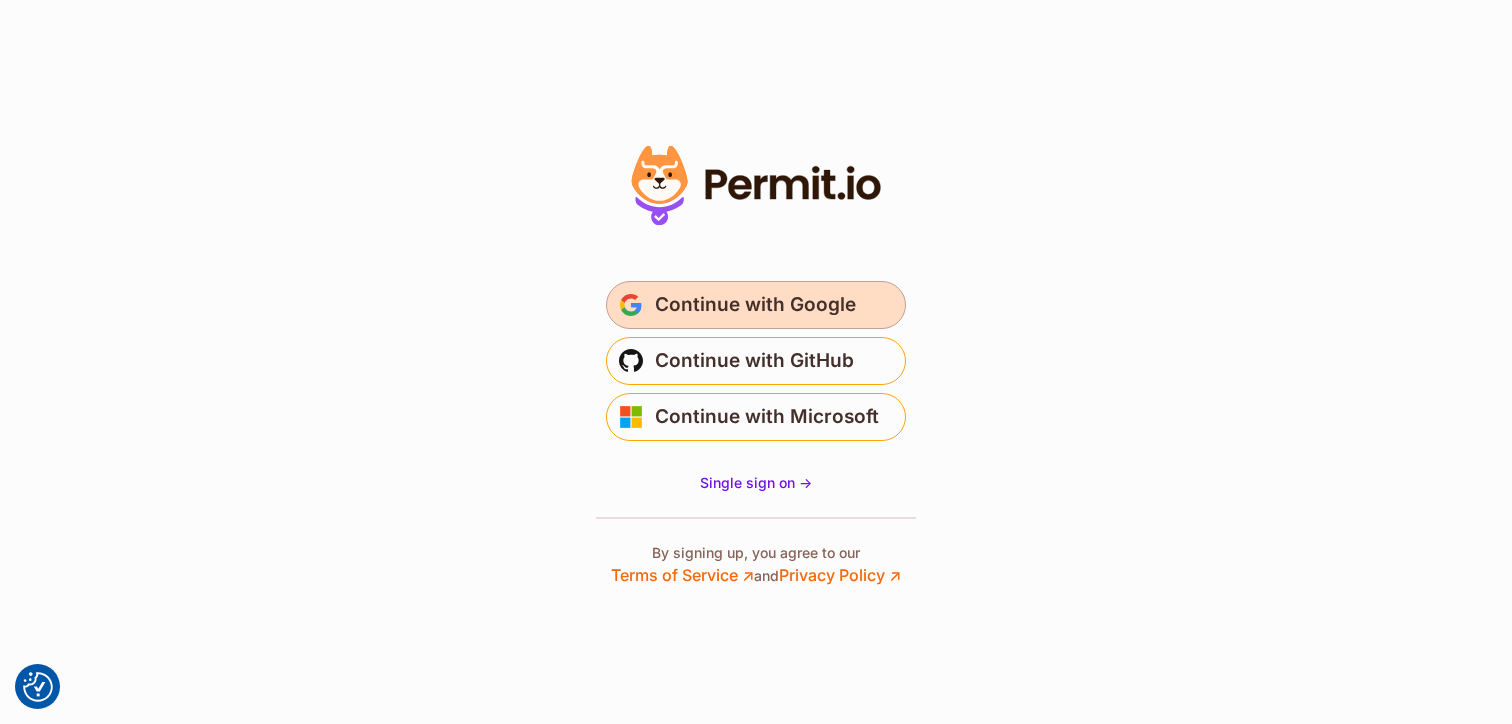 click on "Continue with Google" at bounding box center [755, 305] 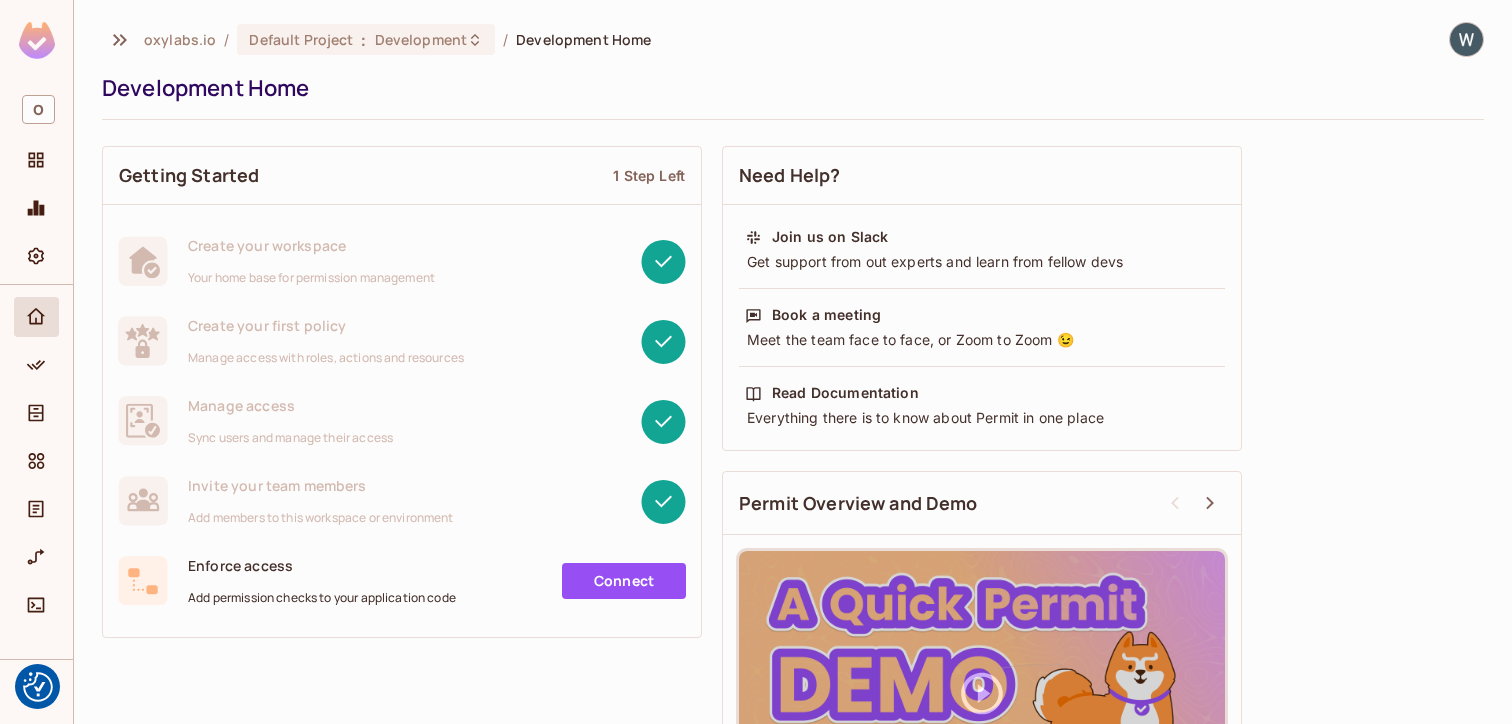 scroll, scrollTop: 0, scrollLeft: 0, axis: both 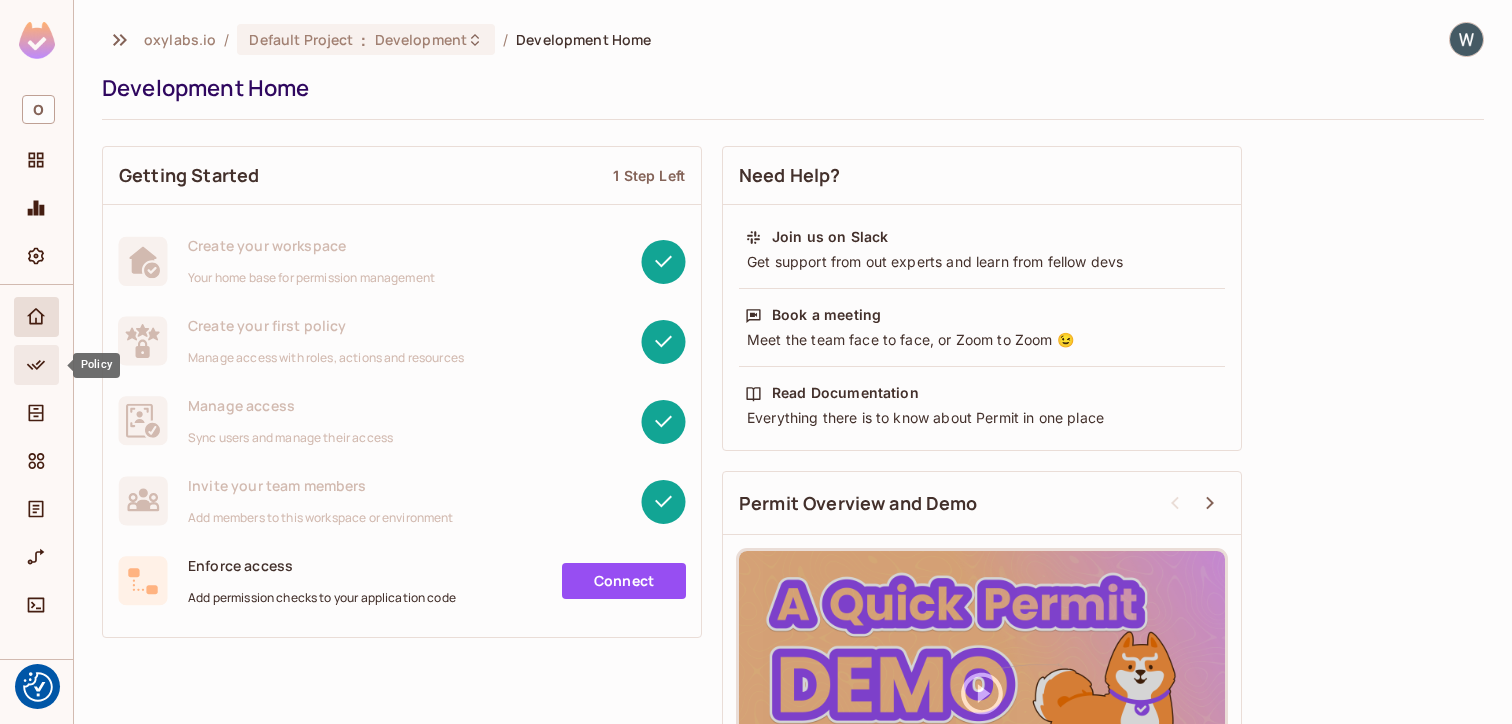 click 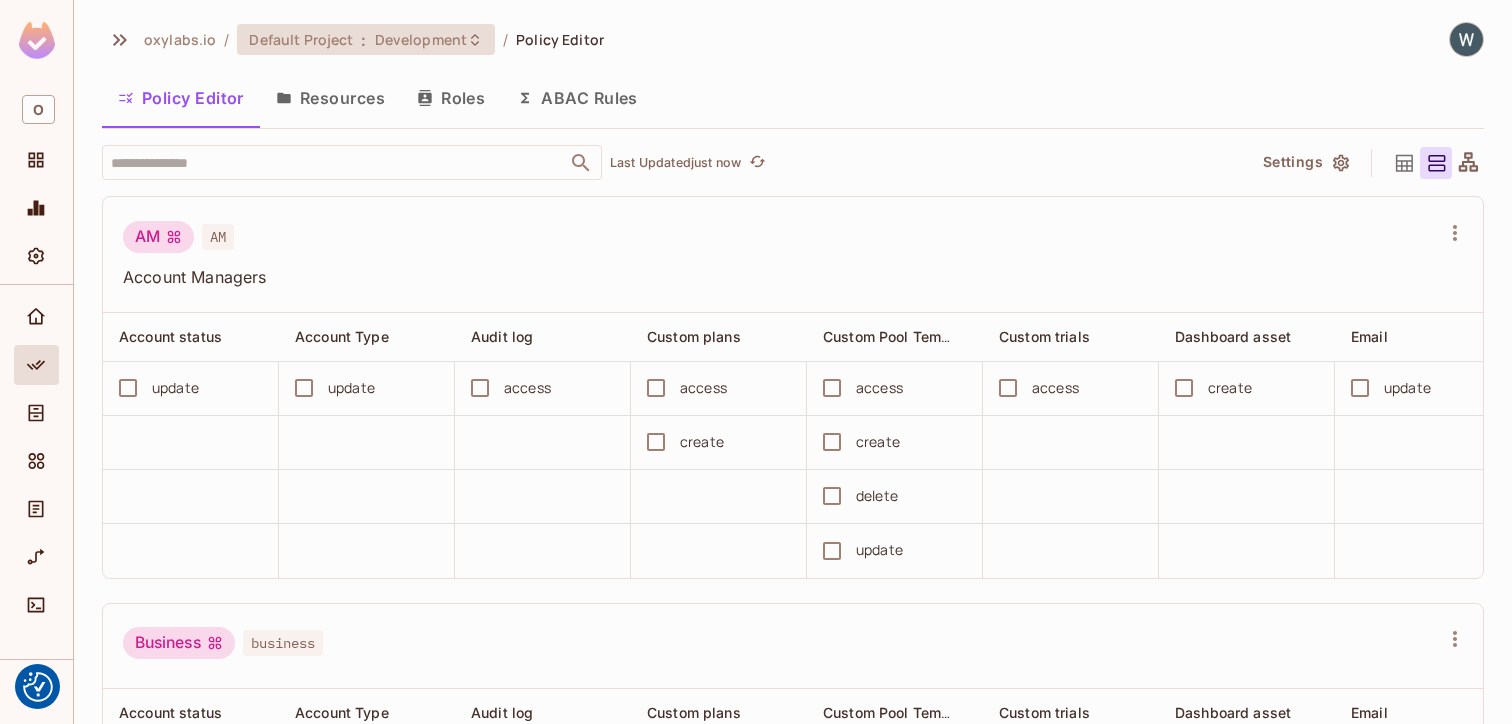 click on "Default Project : Development" at bounding box center [366, 39] 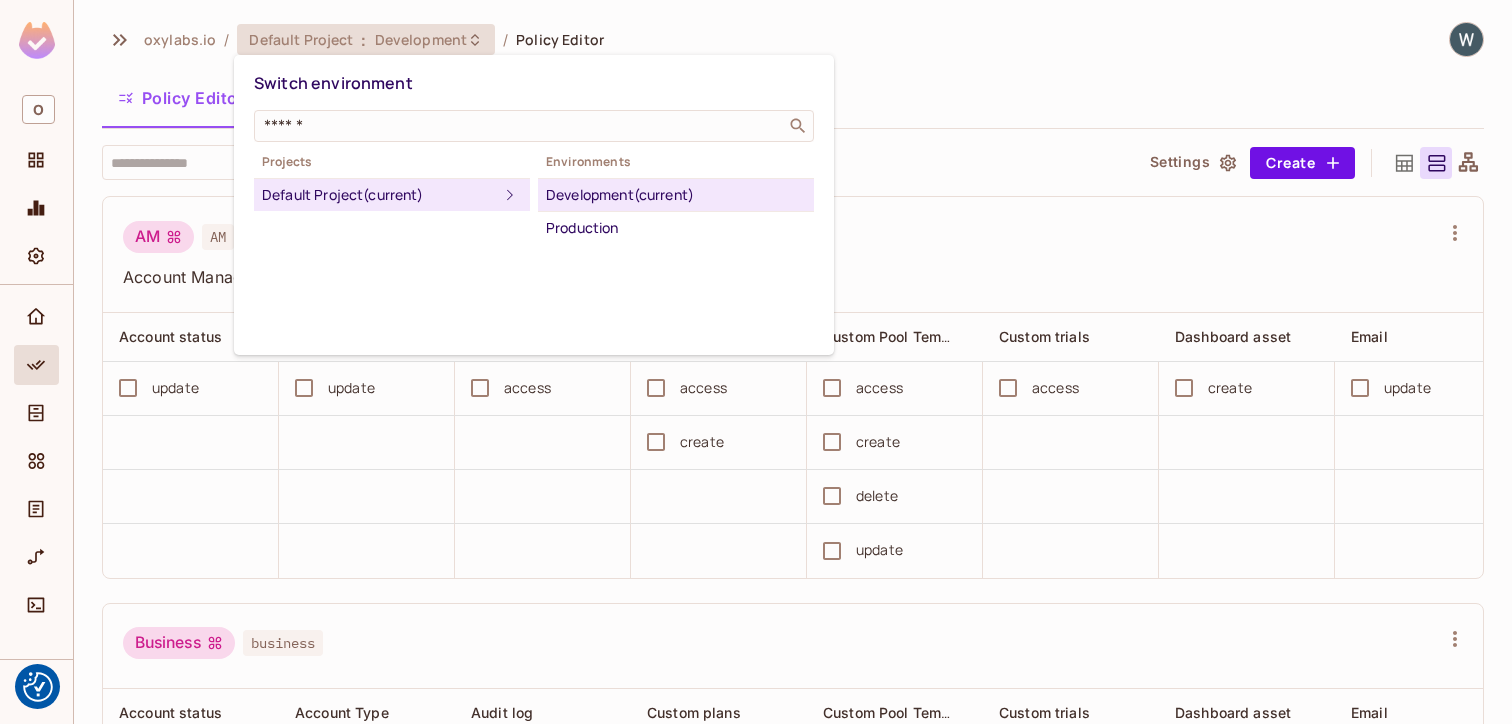 click at bounding box center [756, 362] 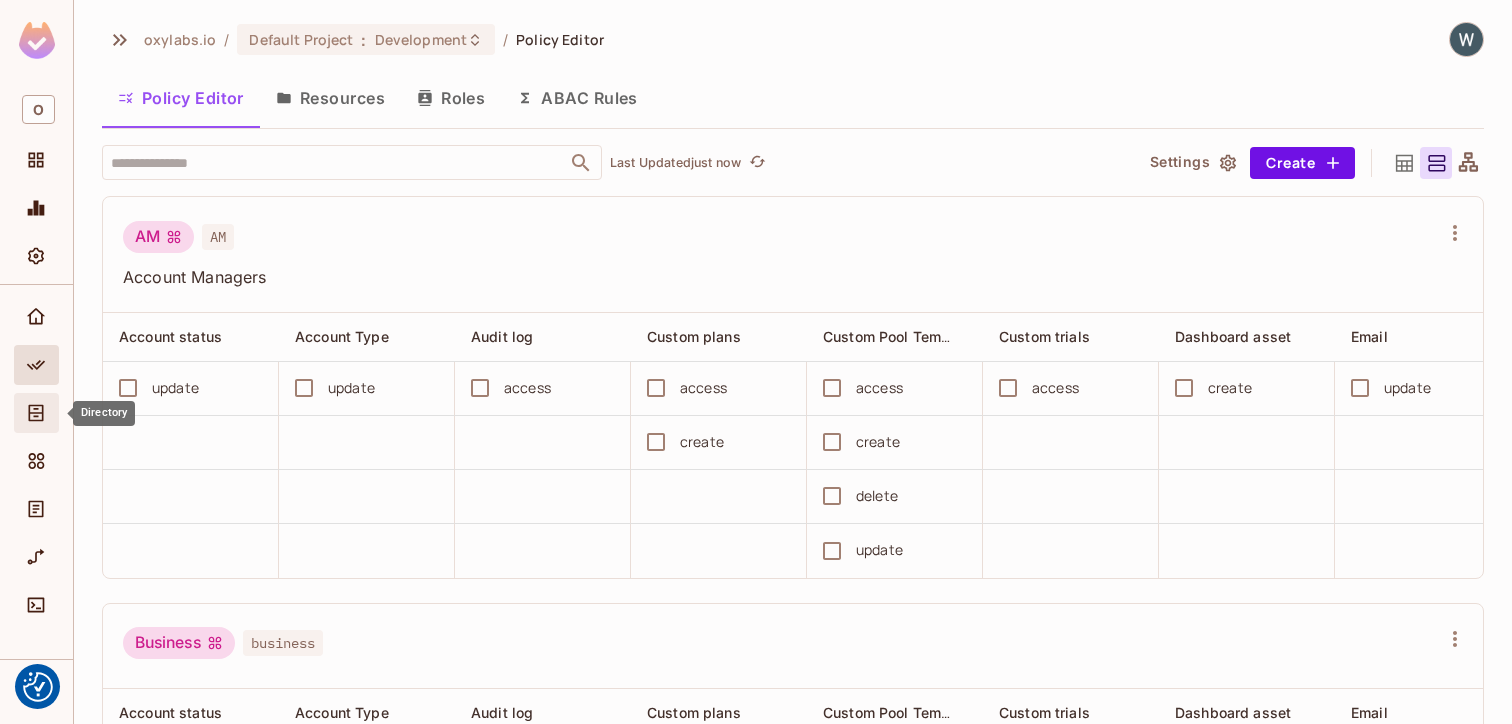 click at bounding box center (36, 413) 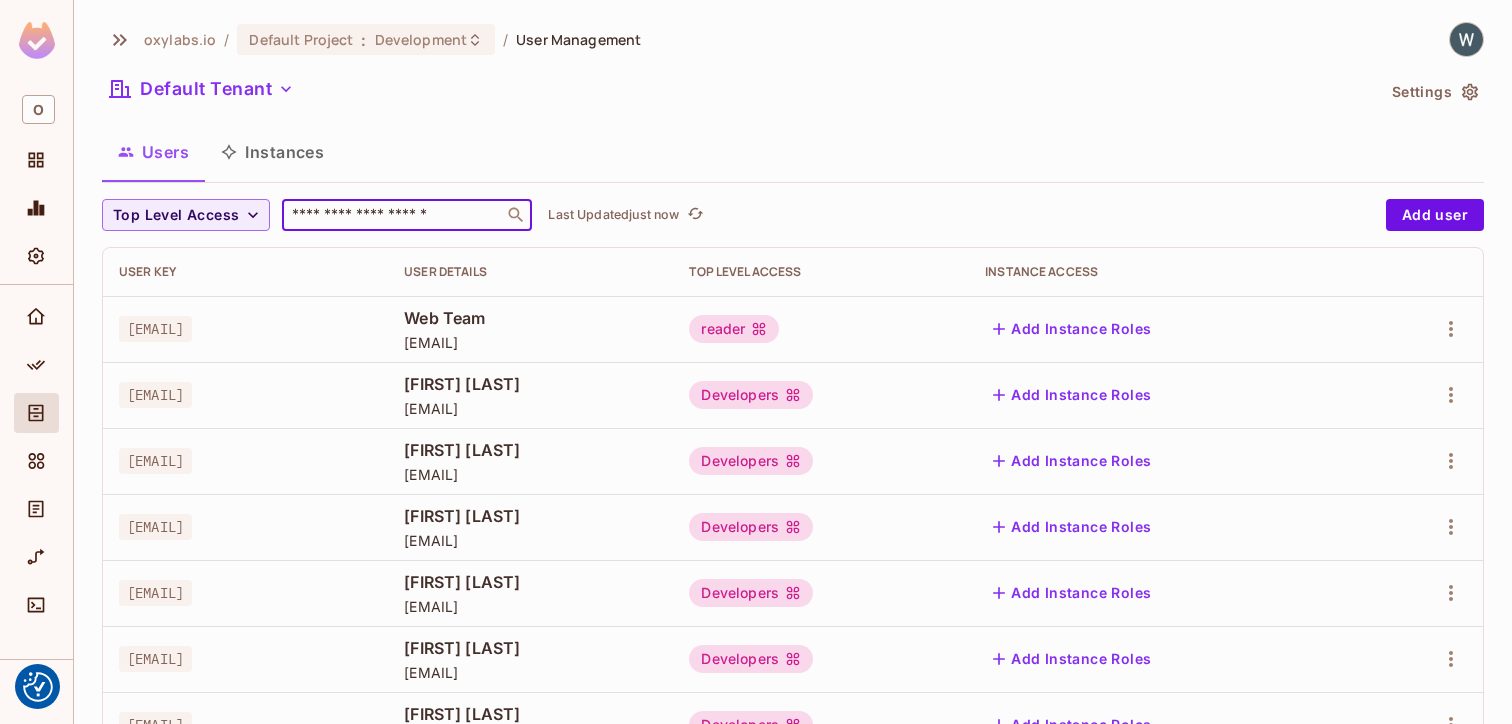 click at bounding box center (393, 215) 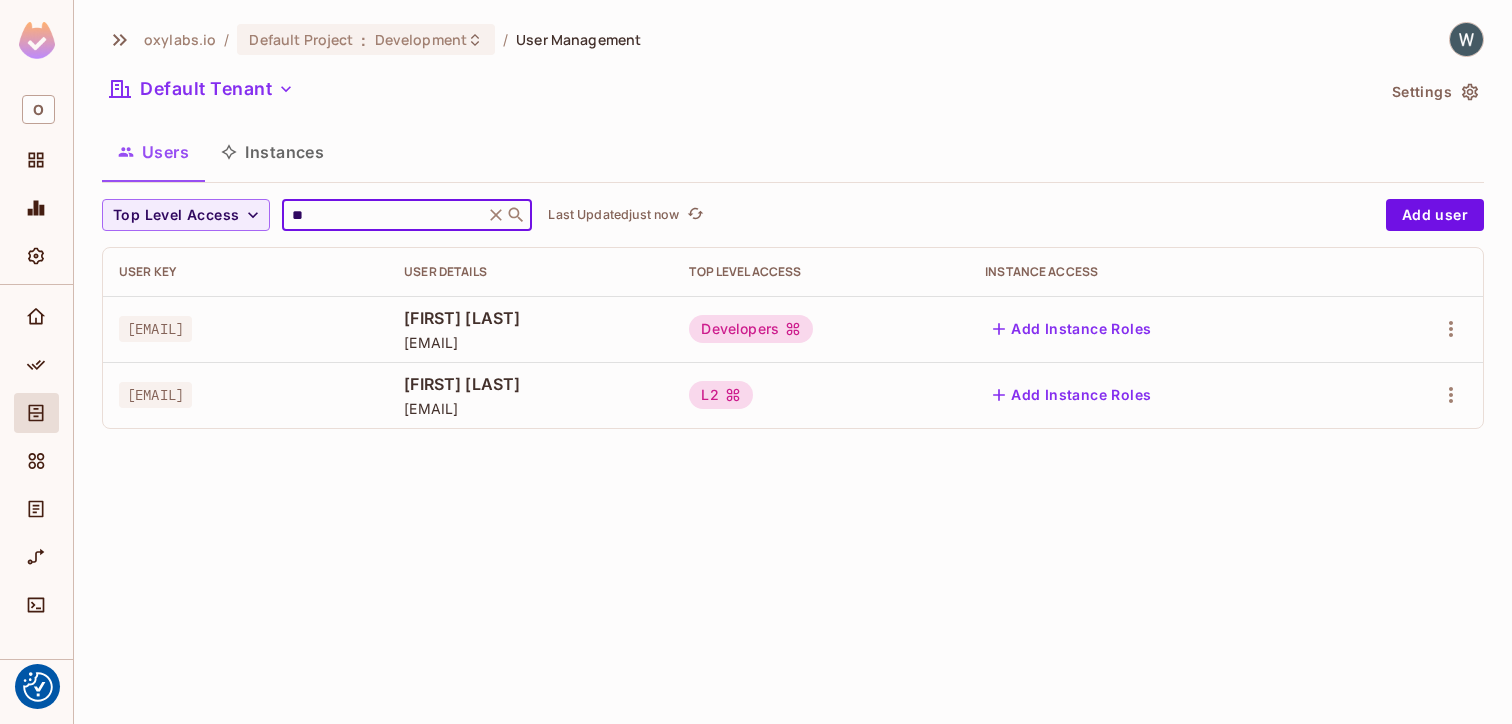 type on "*" 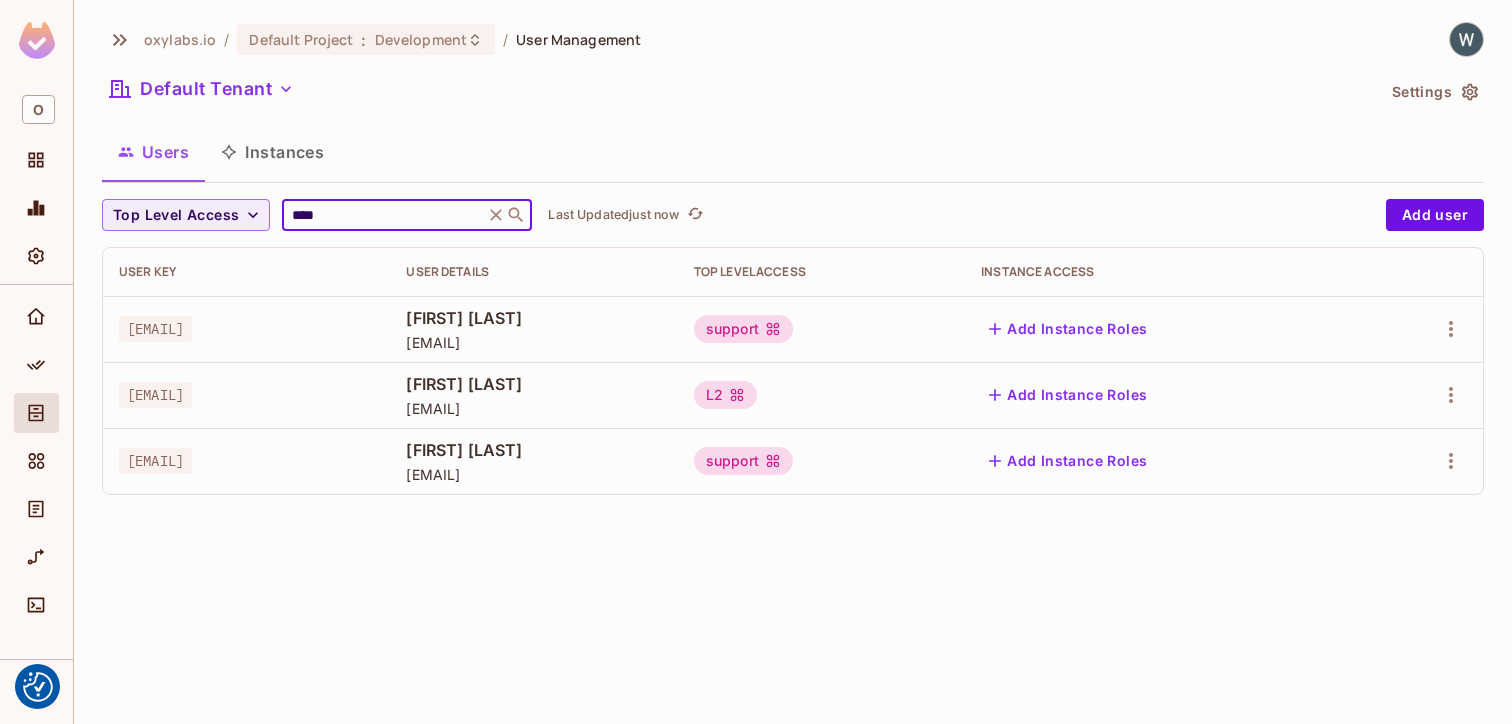 type on "****" 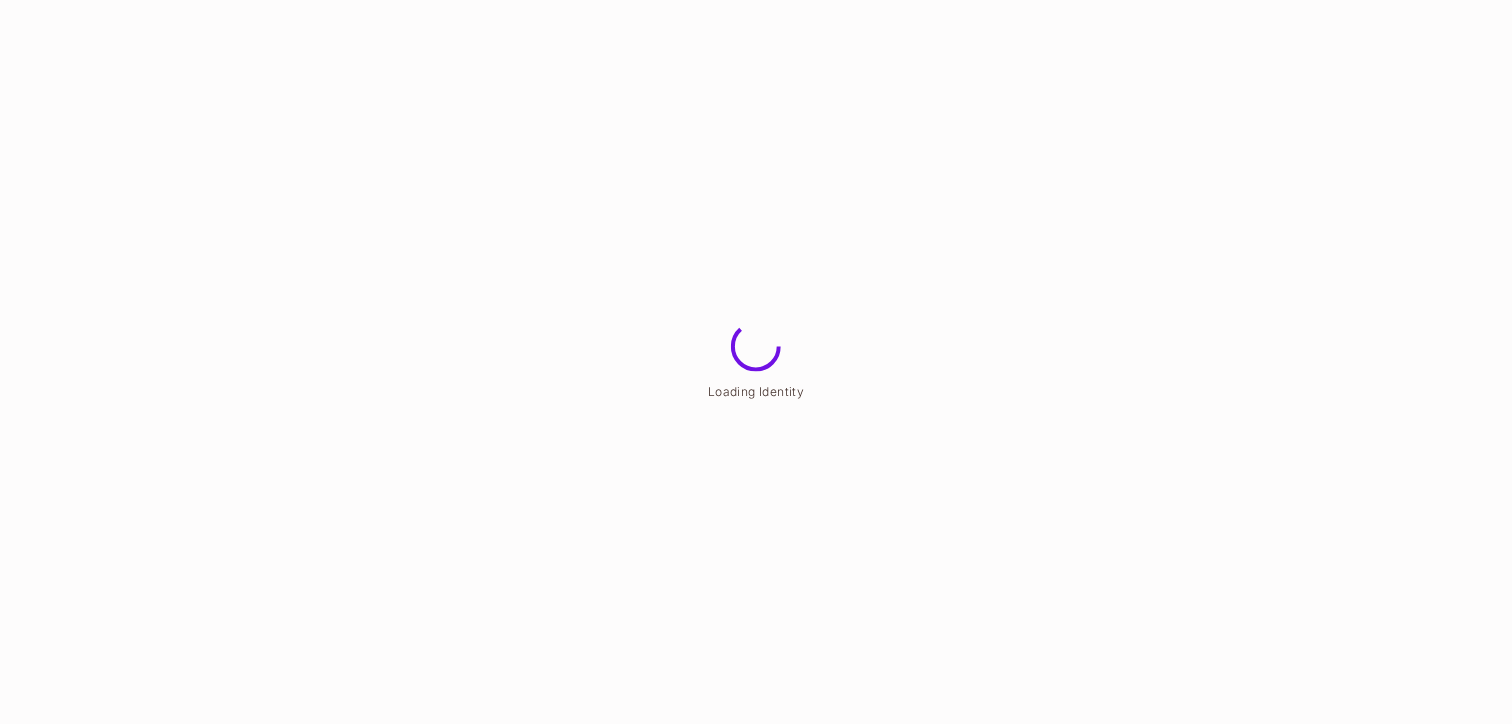 scroll, scrollTop: 0, scrollLeft: 0, axis: both 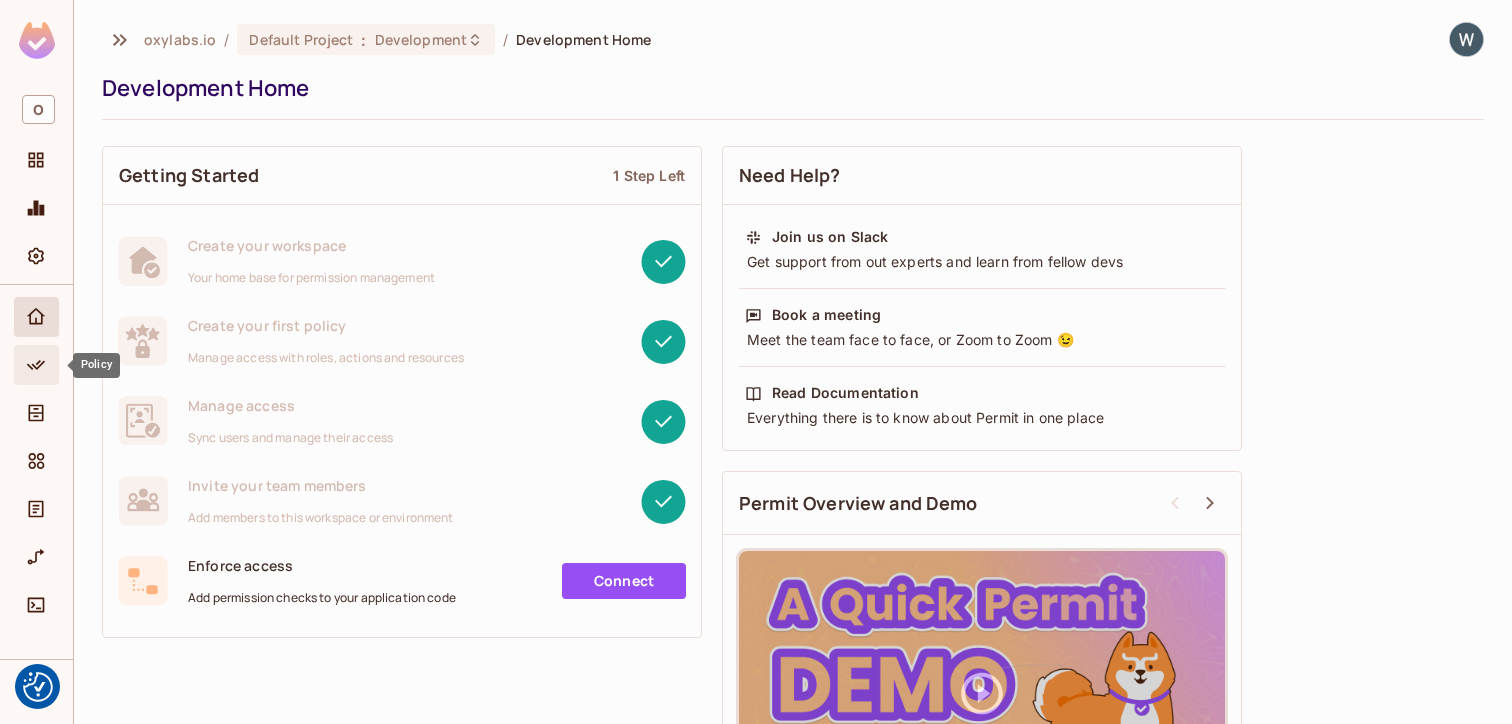 click at bounding box center (39, 365) 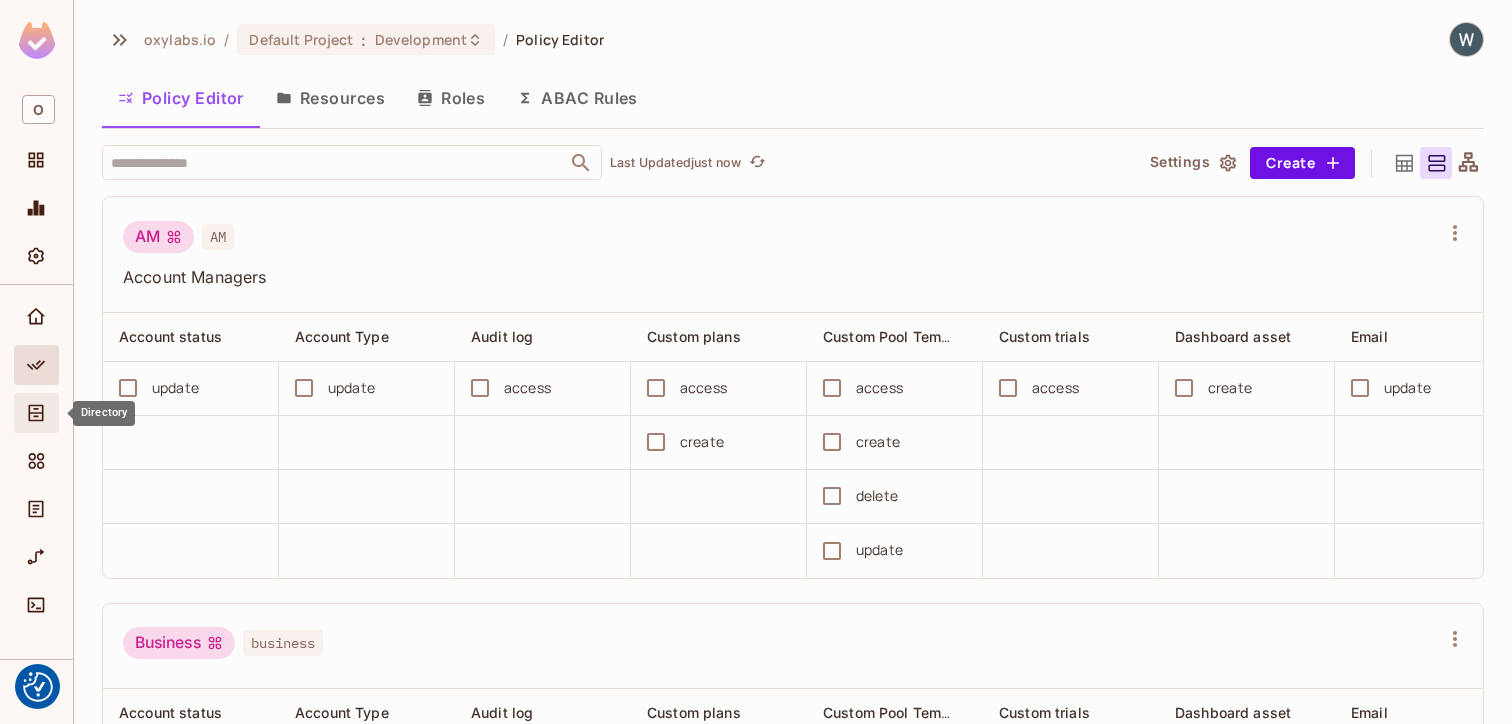 click 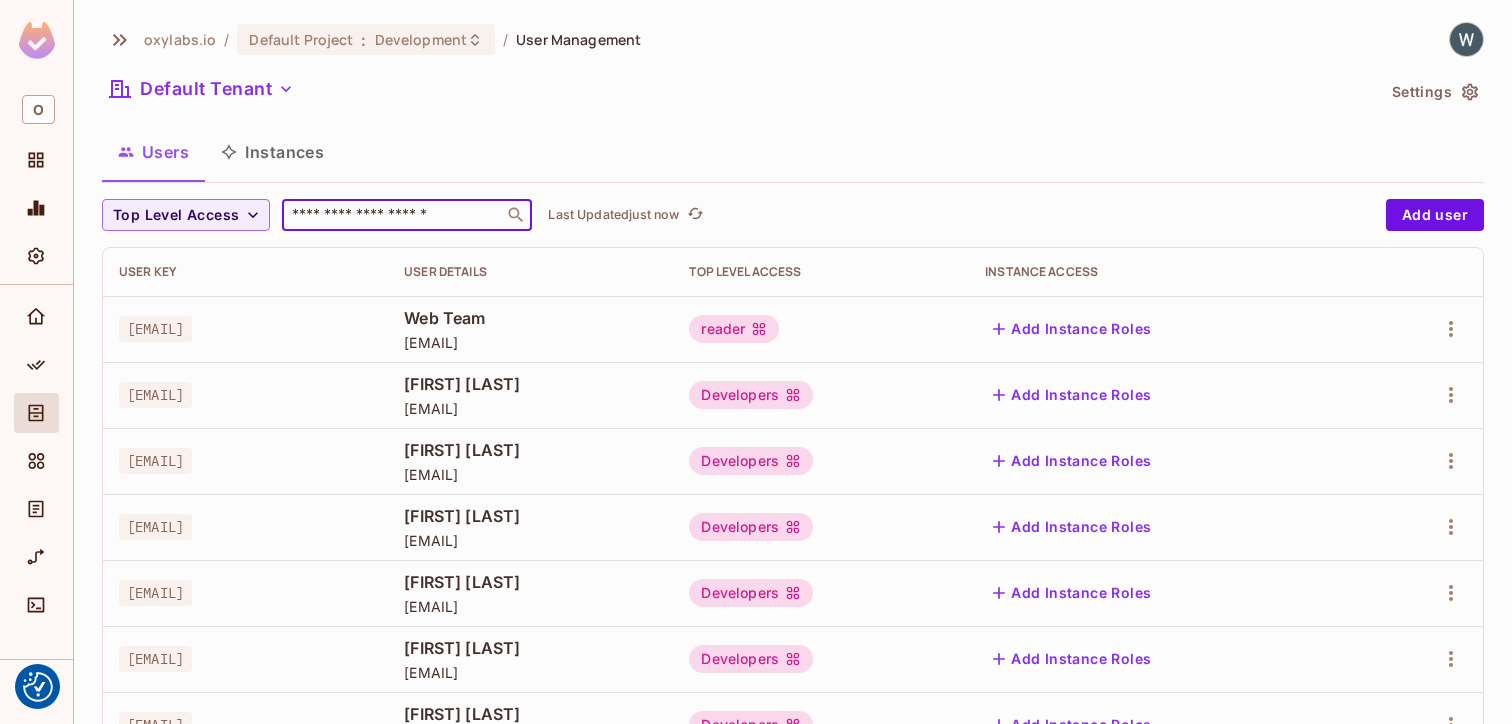 click at bounding box center [393, 215] 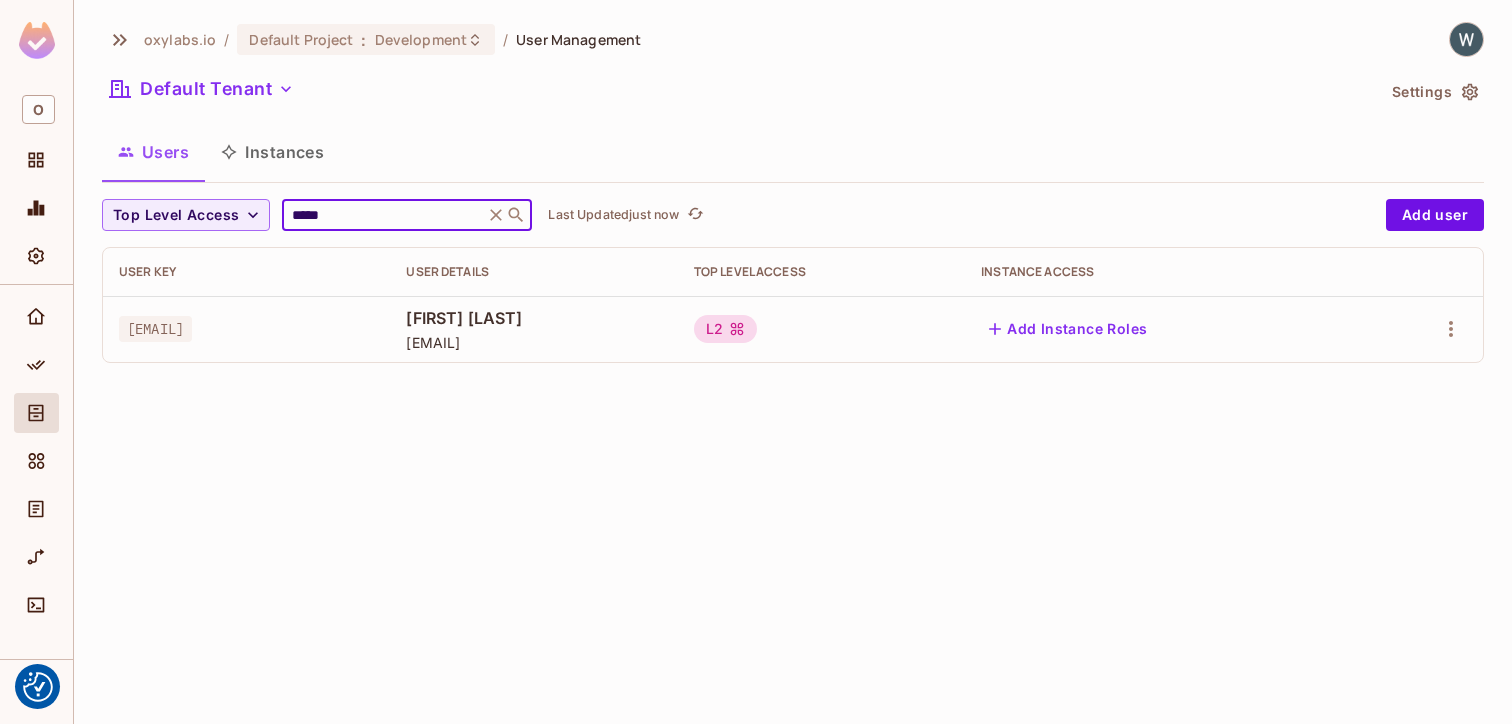 type on "*****" 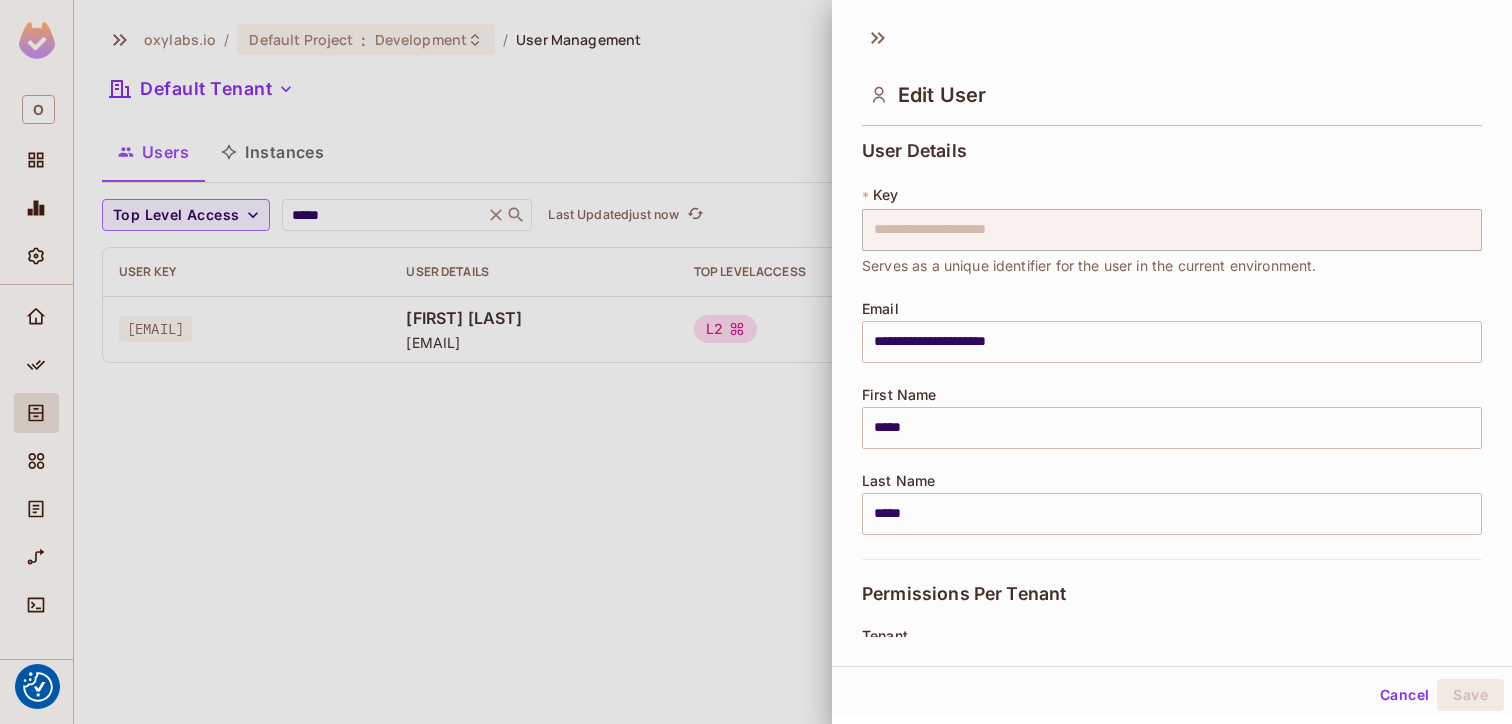 click on "**********" at bounding box center (1172, 332) 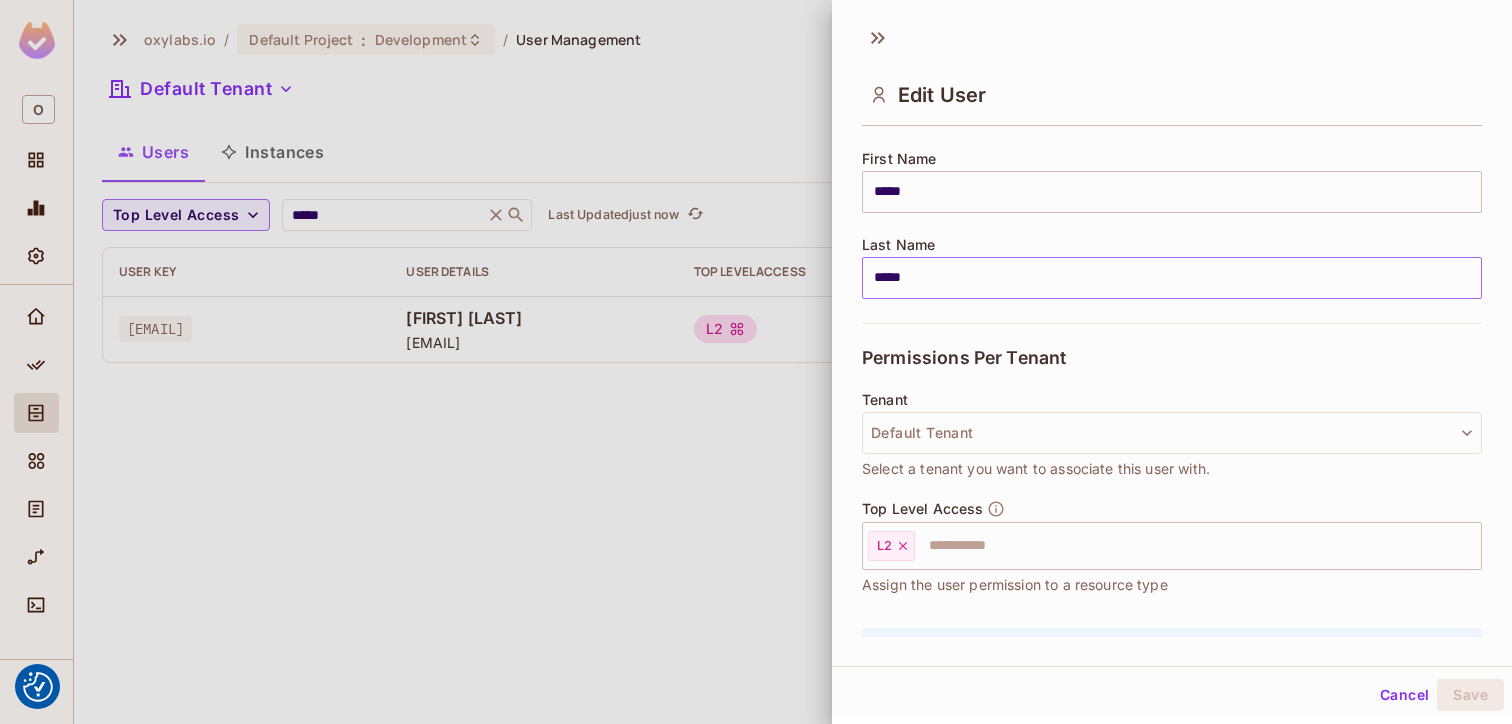 scroll, scrollTop: 251, scrollLeft: 0, axis: vertical 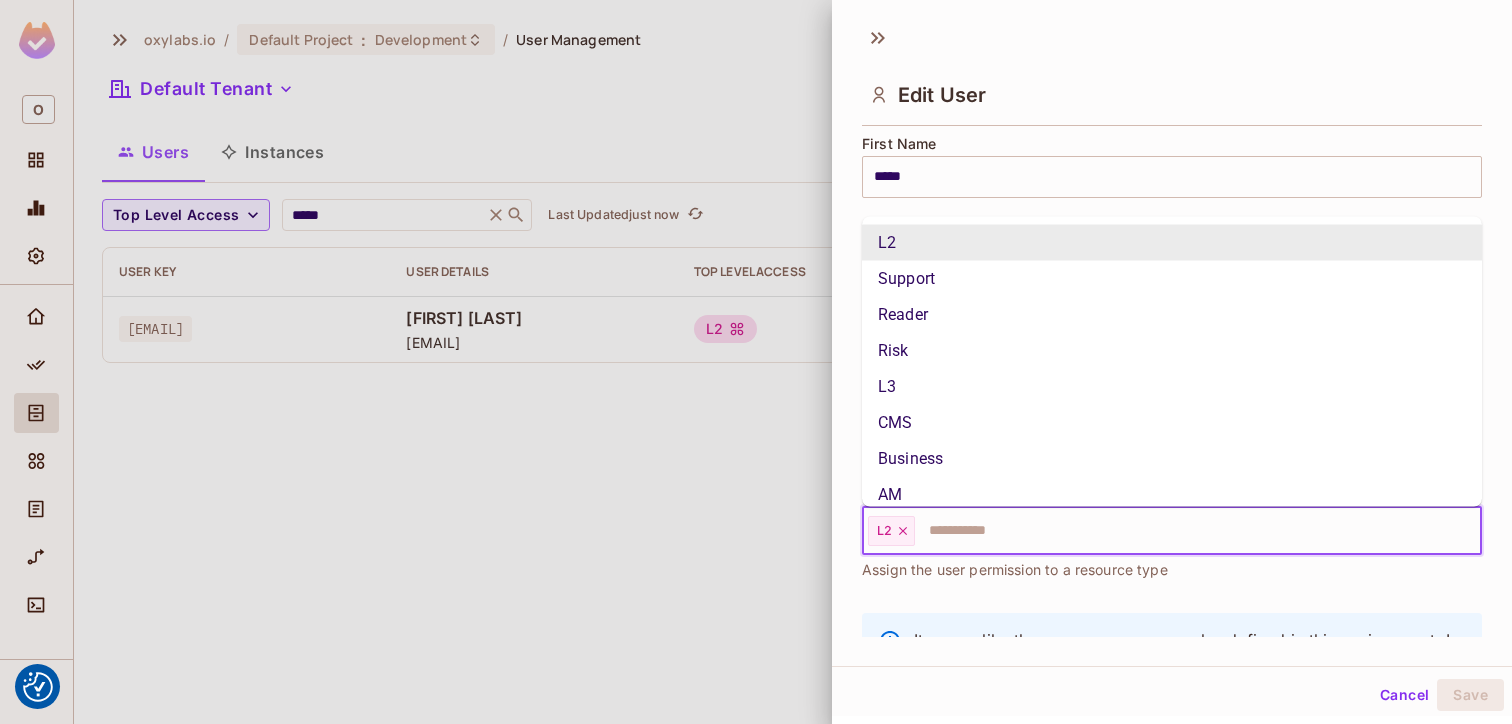 click at bounding box center [1180, 531] 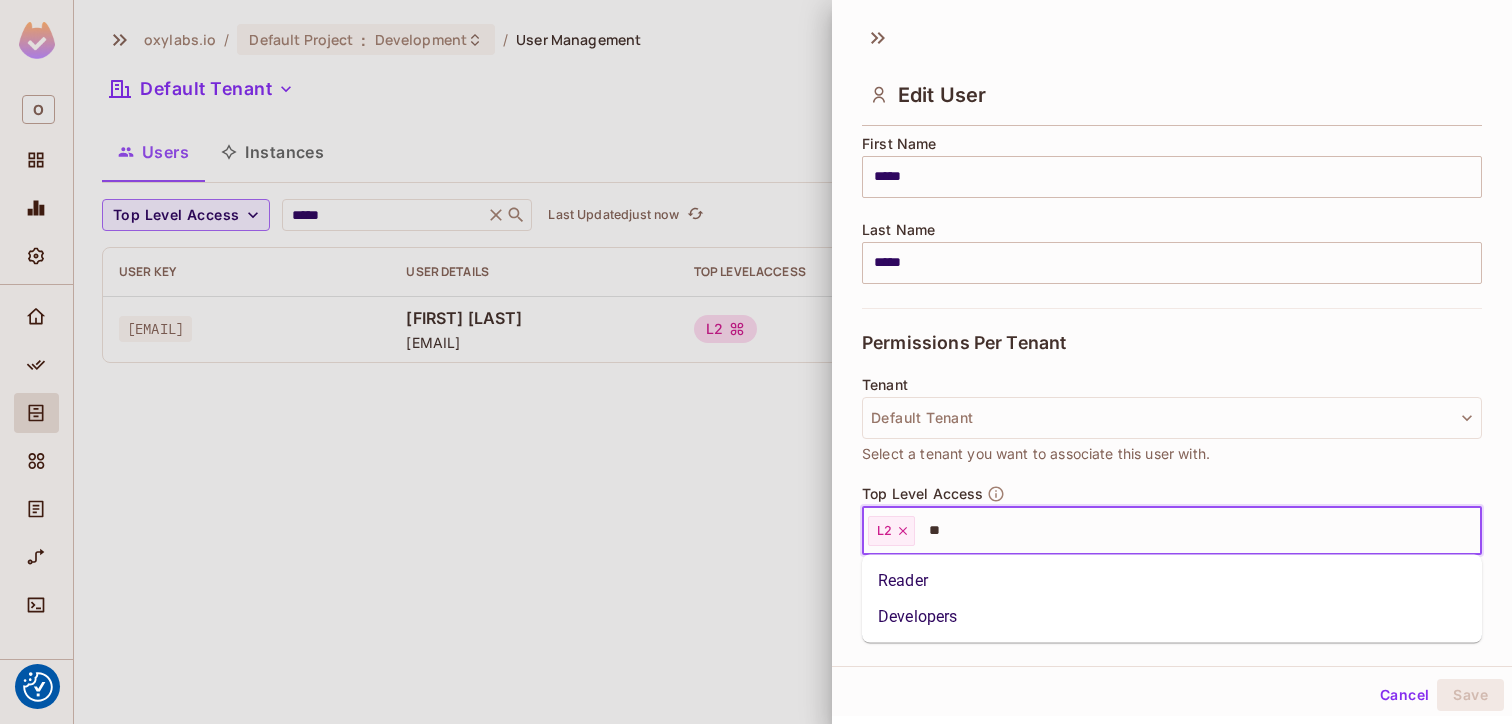 type on "***" 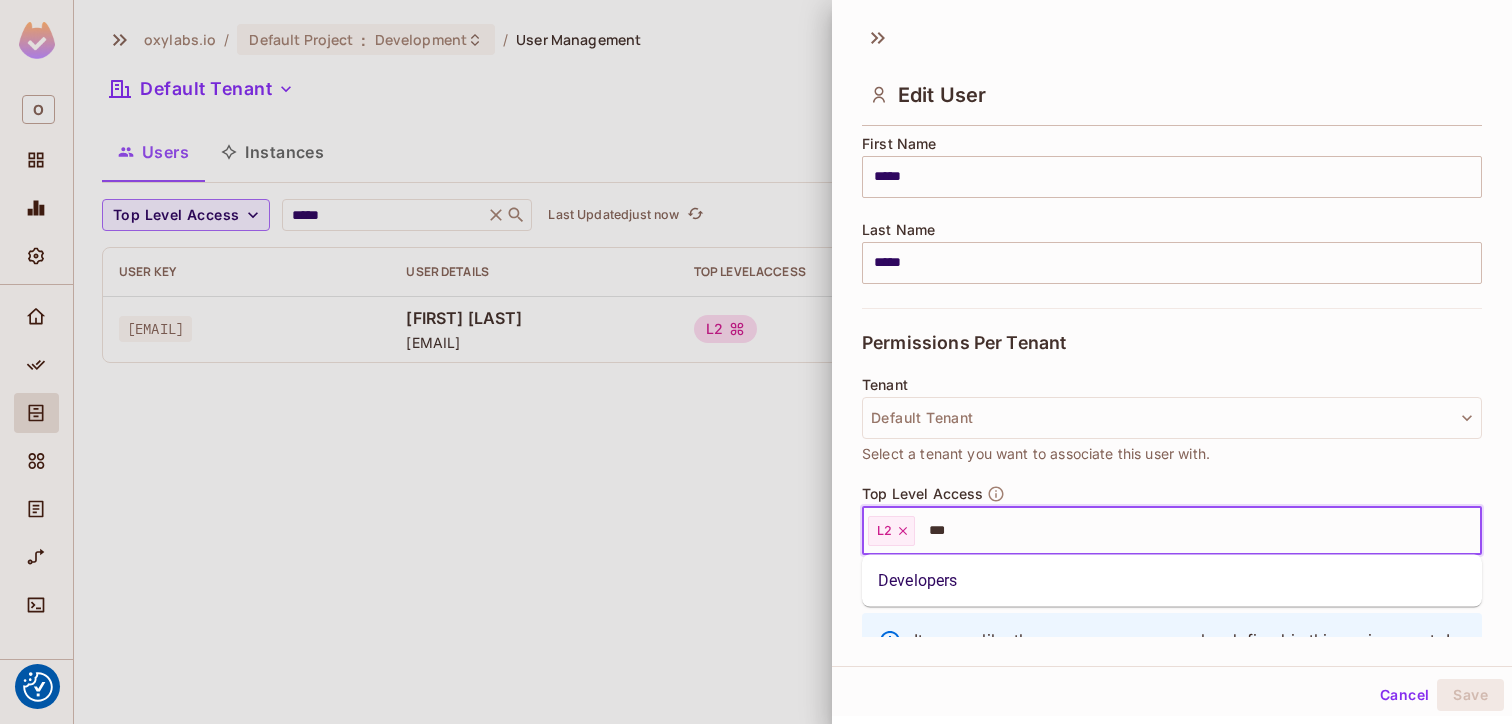click on "Developers" at bounding box center [1172, 581] 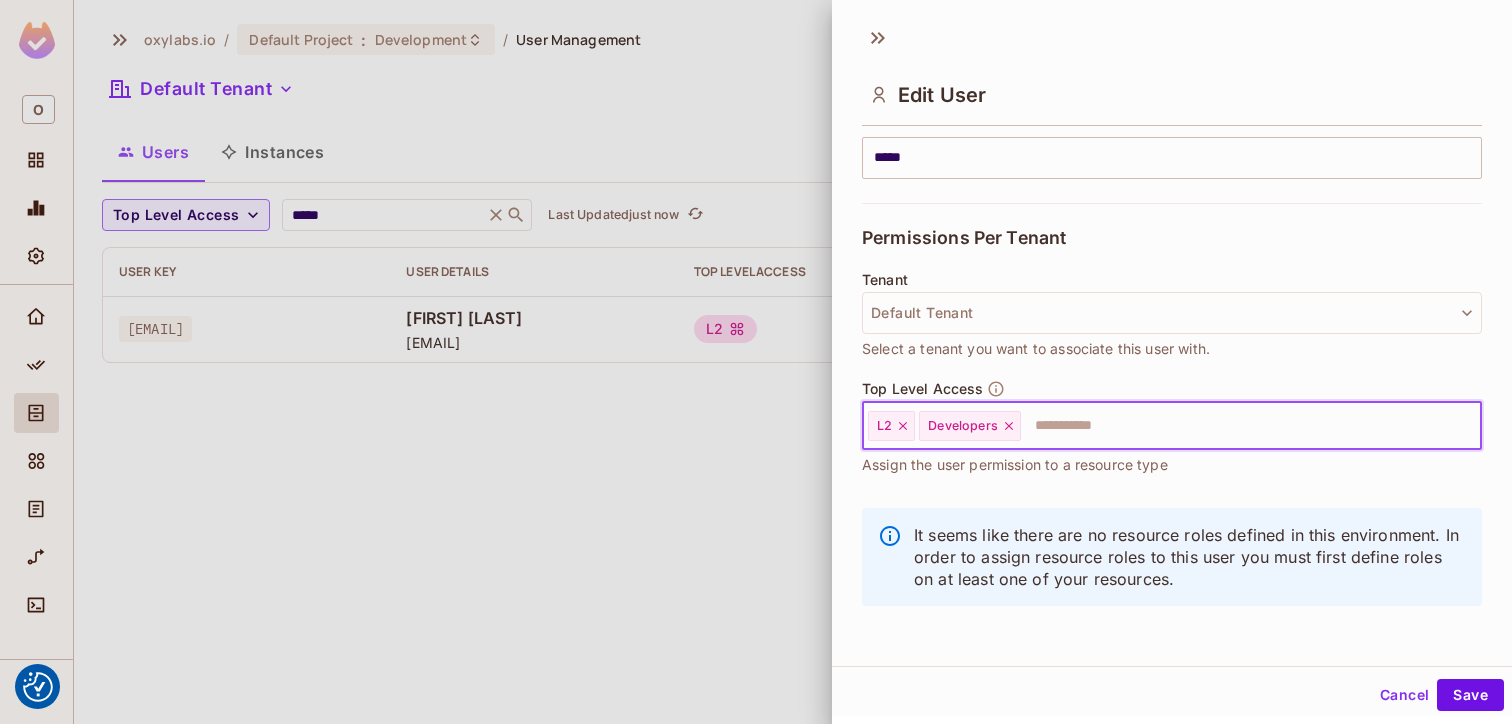 scroll, scrollTop: 357, scrollLeft: 0, axis: vertical 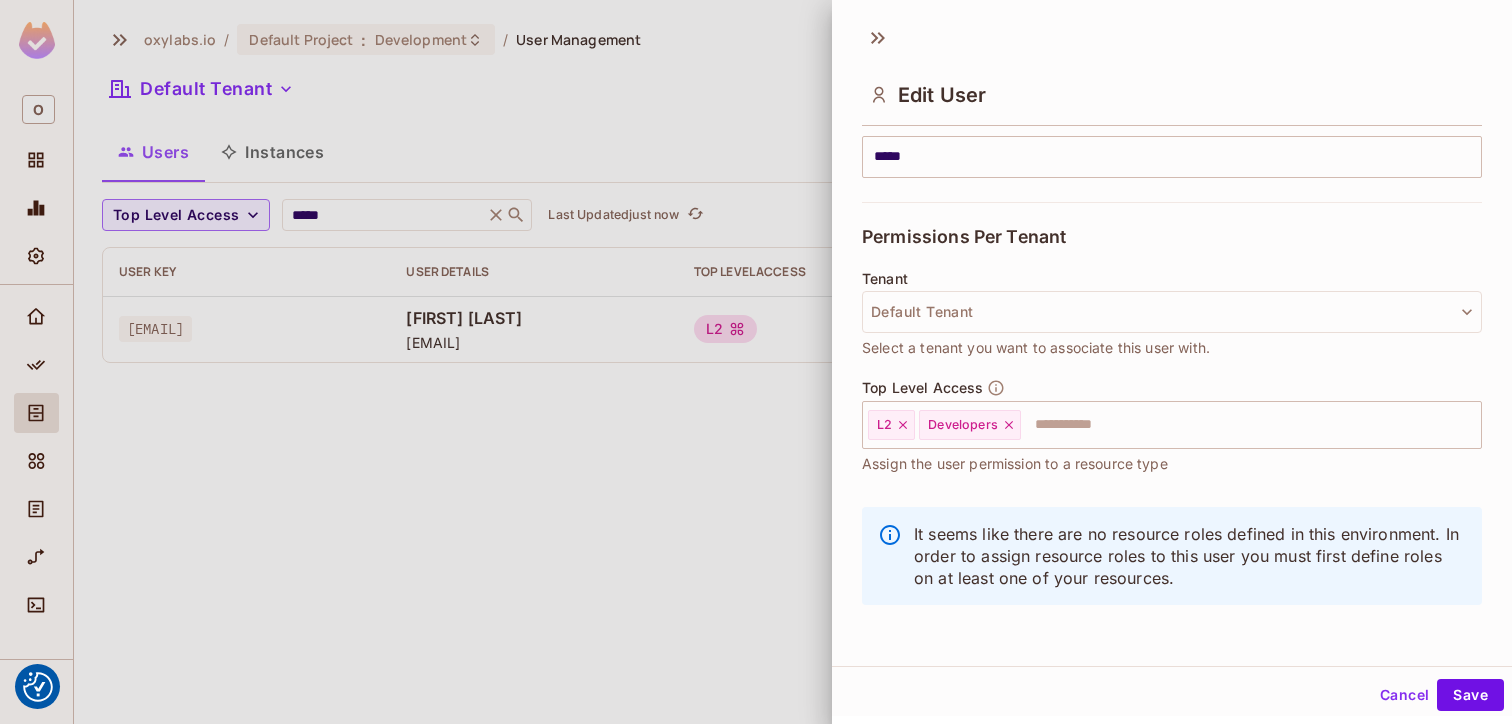 click on "It seems like there are no resource roles defined in this environment. In order to assign resource roles to this user you must first define roles on at least one of your resources." at bounding box center (1172, 566) 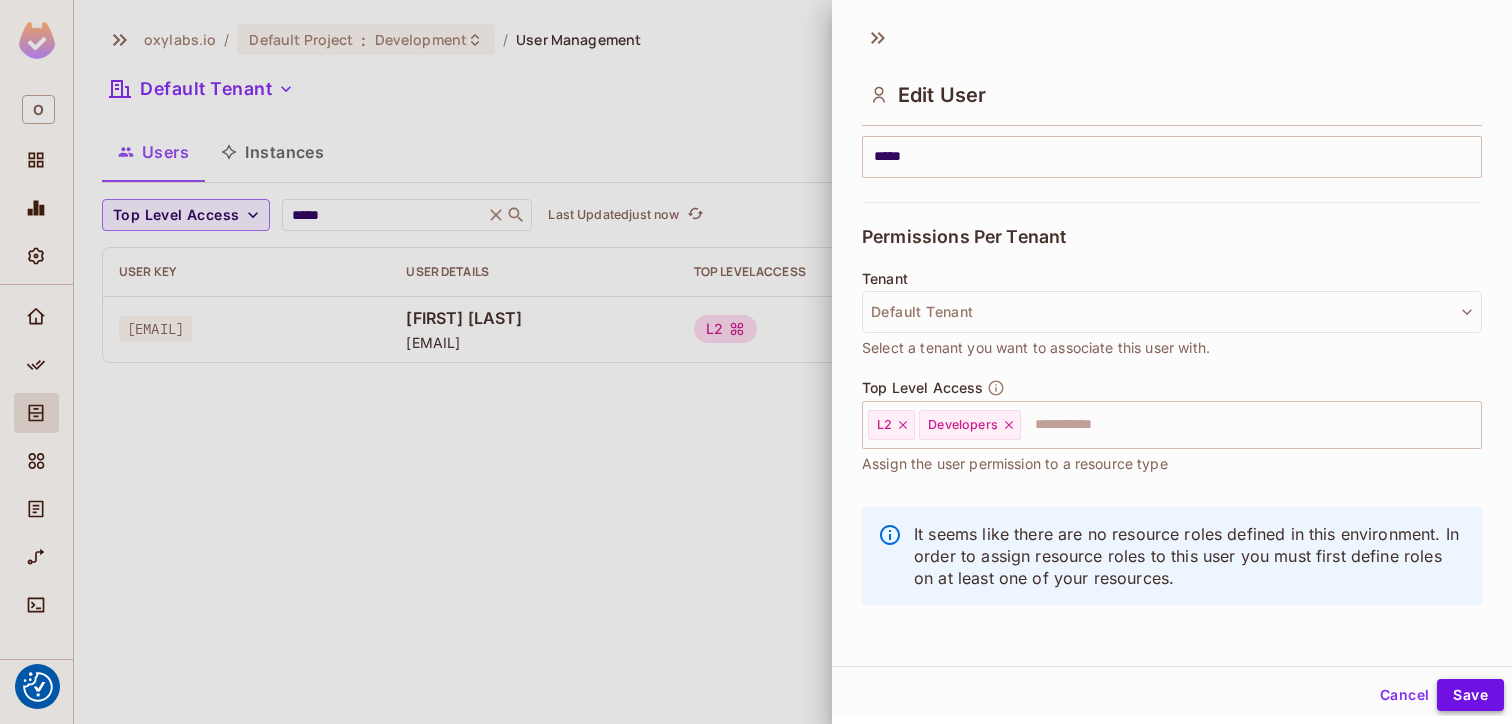 click on "Save" at bounding box center [1470, 695] 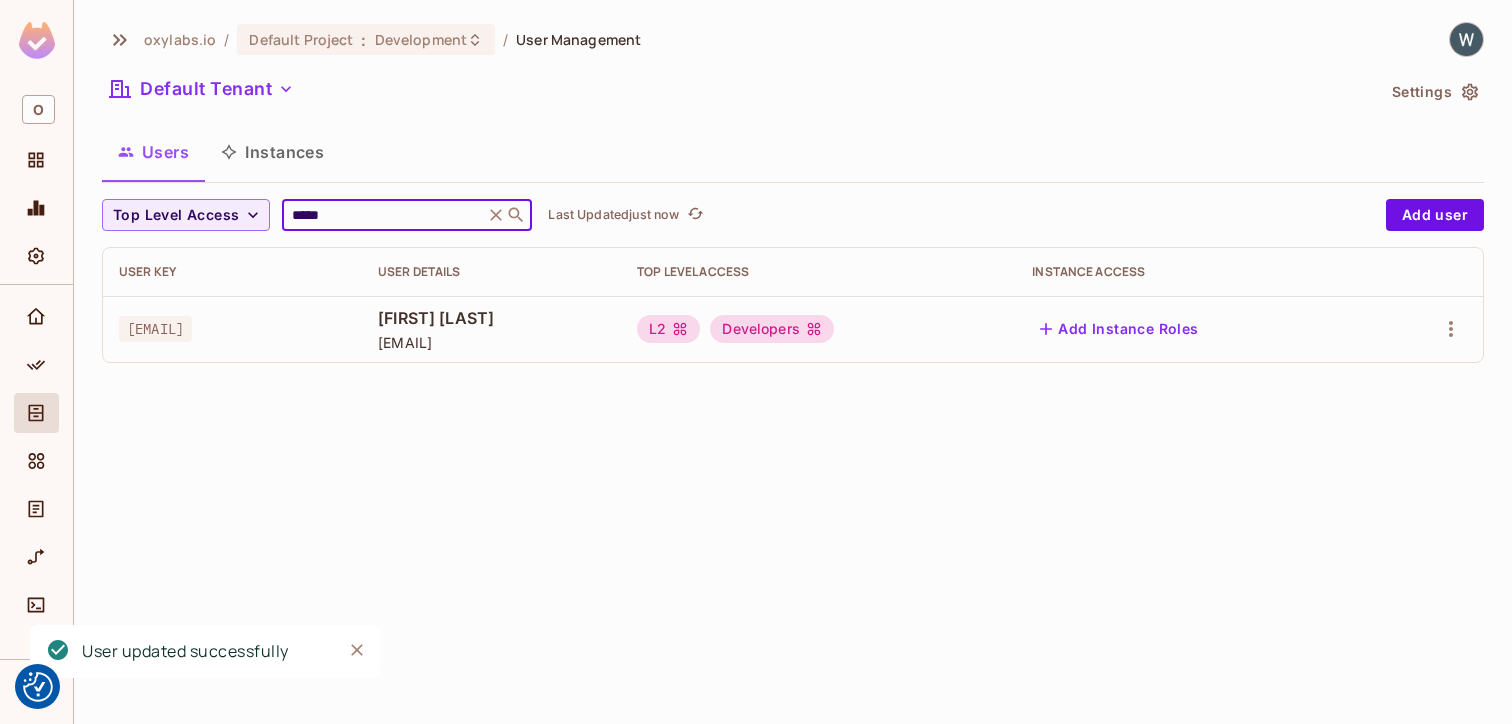 click on "*****" at bounding box center (383, 215) 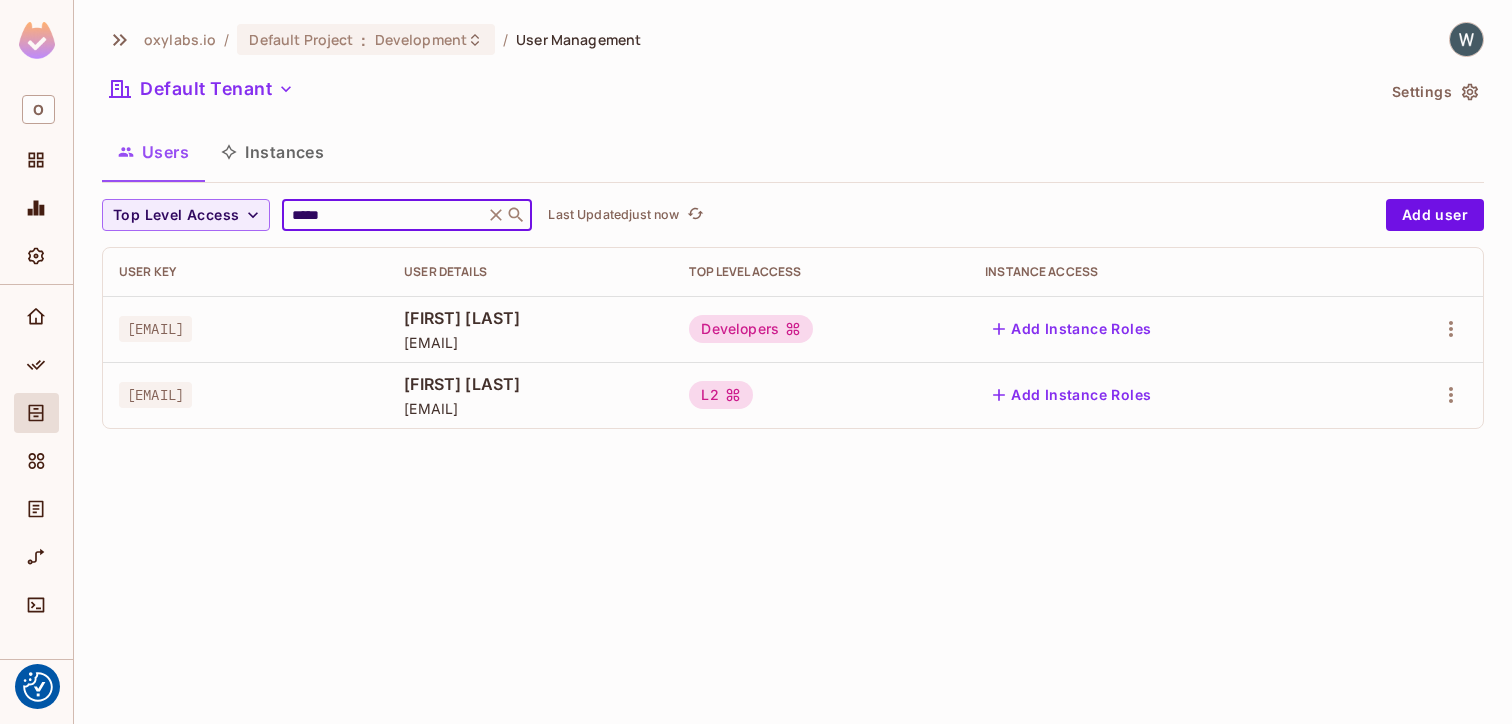 type on "*****" 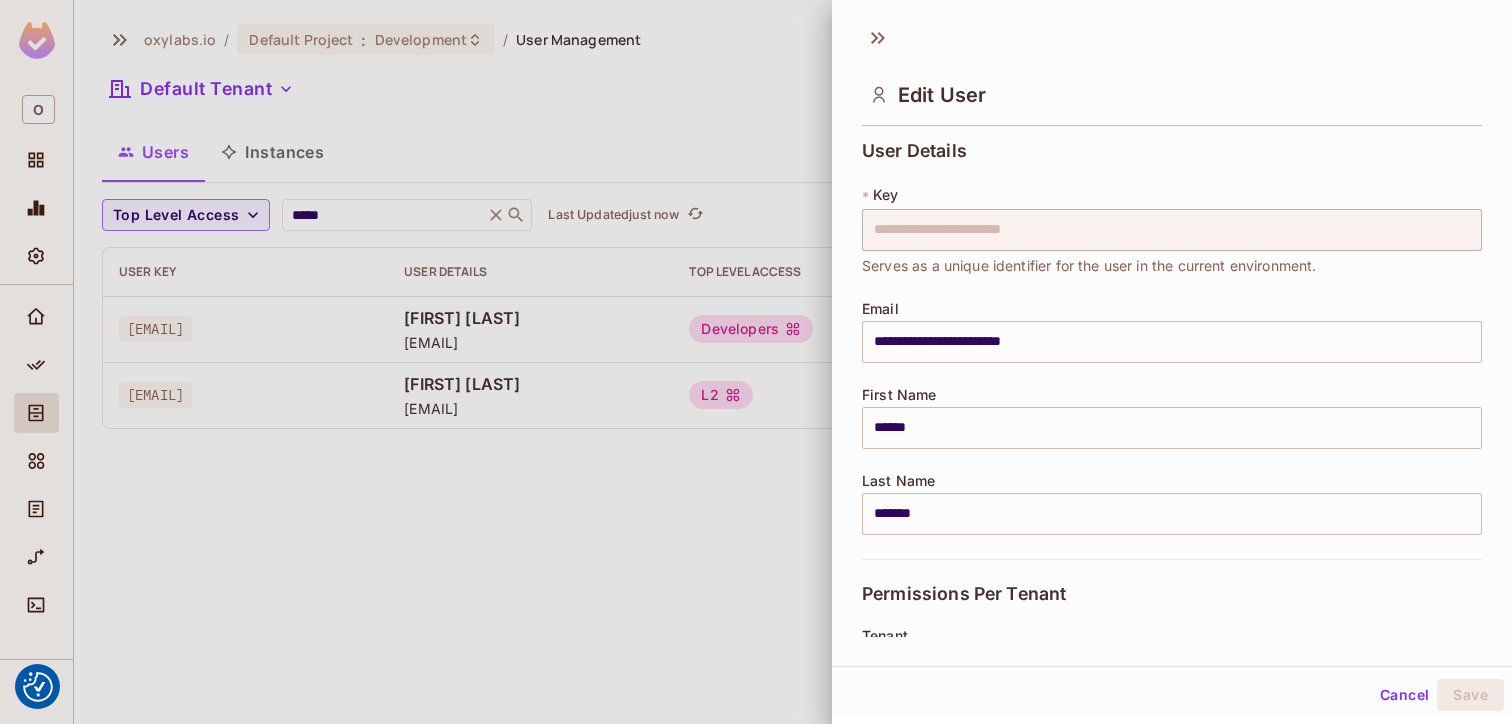 click on "First Name" at bounding box center [899, 395] 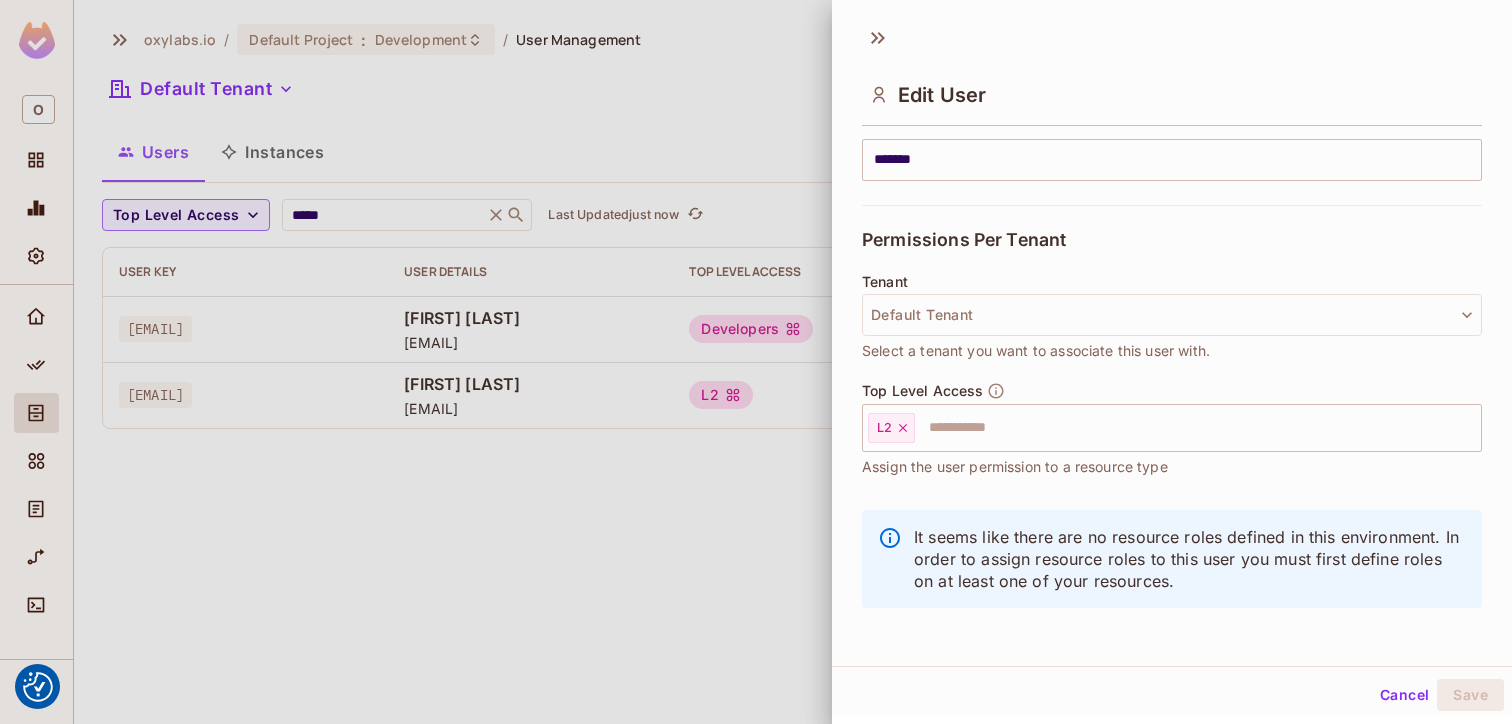 scroll, scrollTop: 357, scrollLeft: 0, axis: vertical 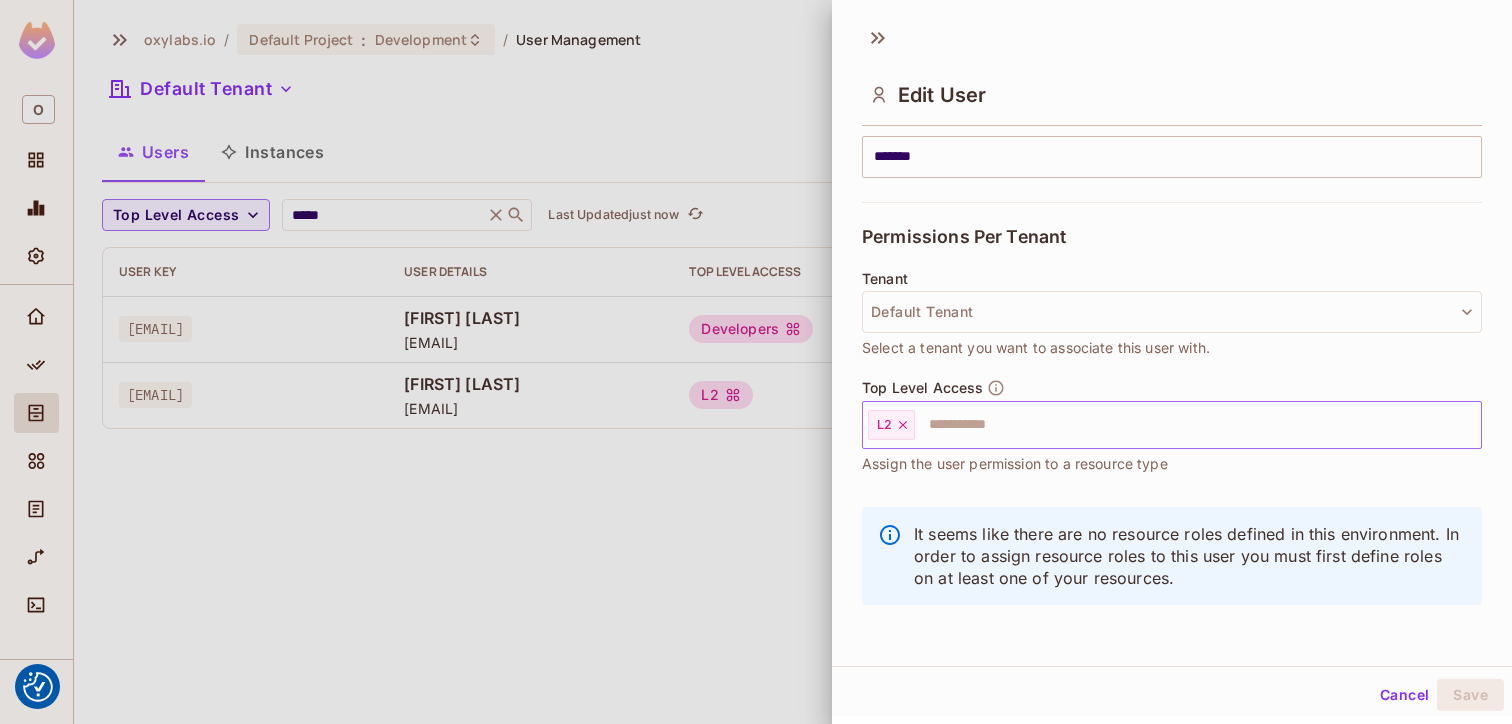 click at bounding box center [1180, 425] 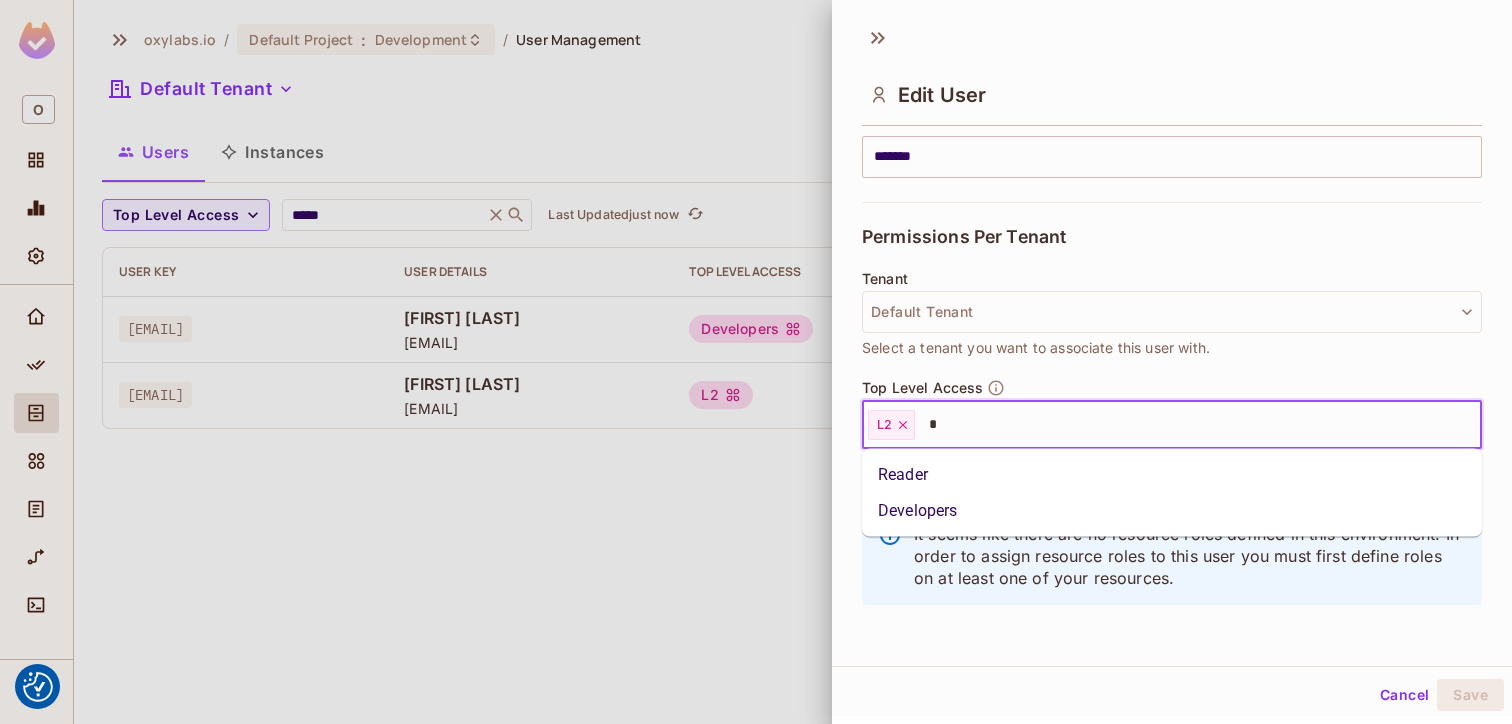 type on "**" 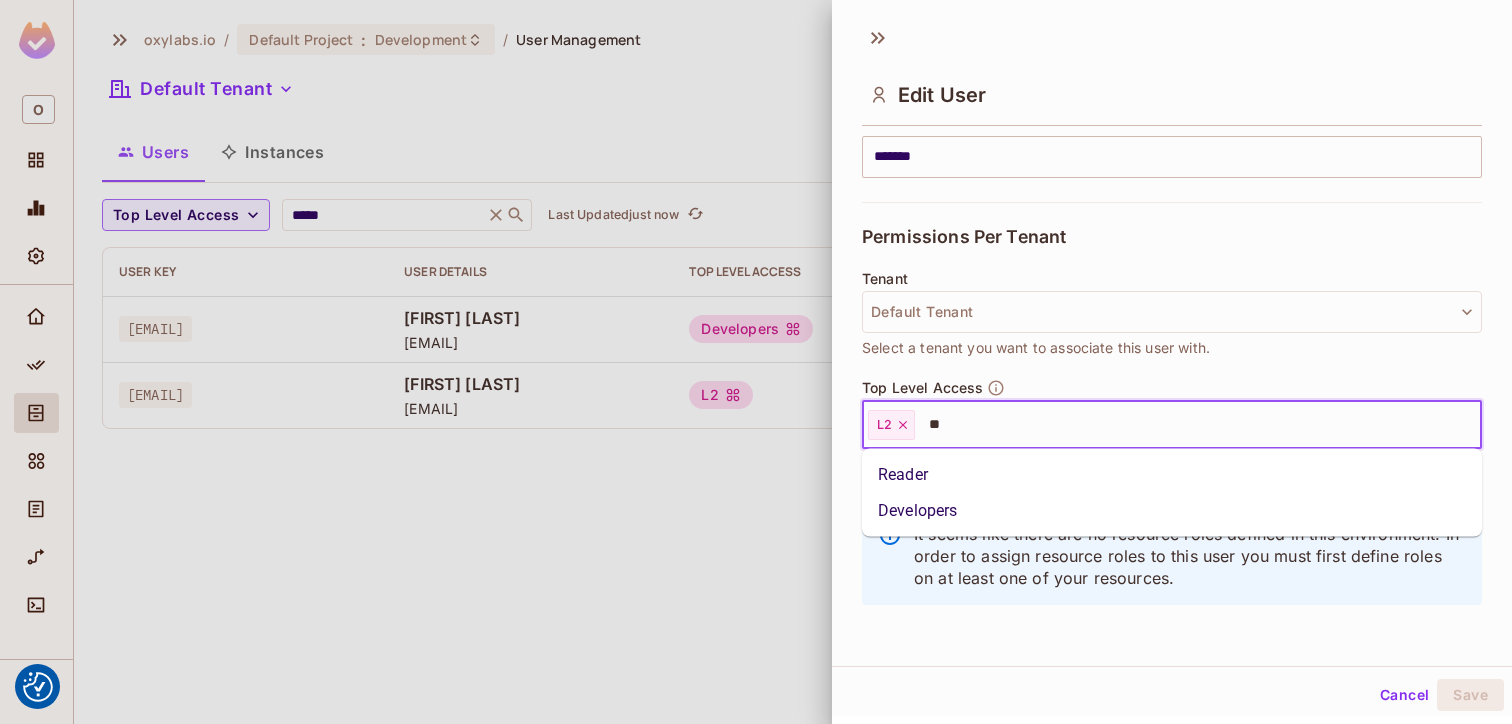 click on "Developers" at bounding box center [1172, 511] 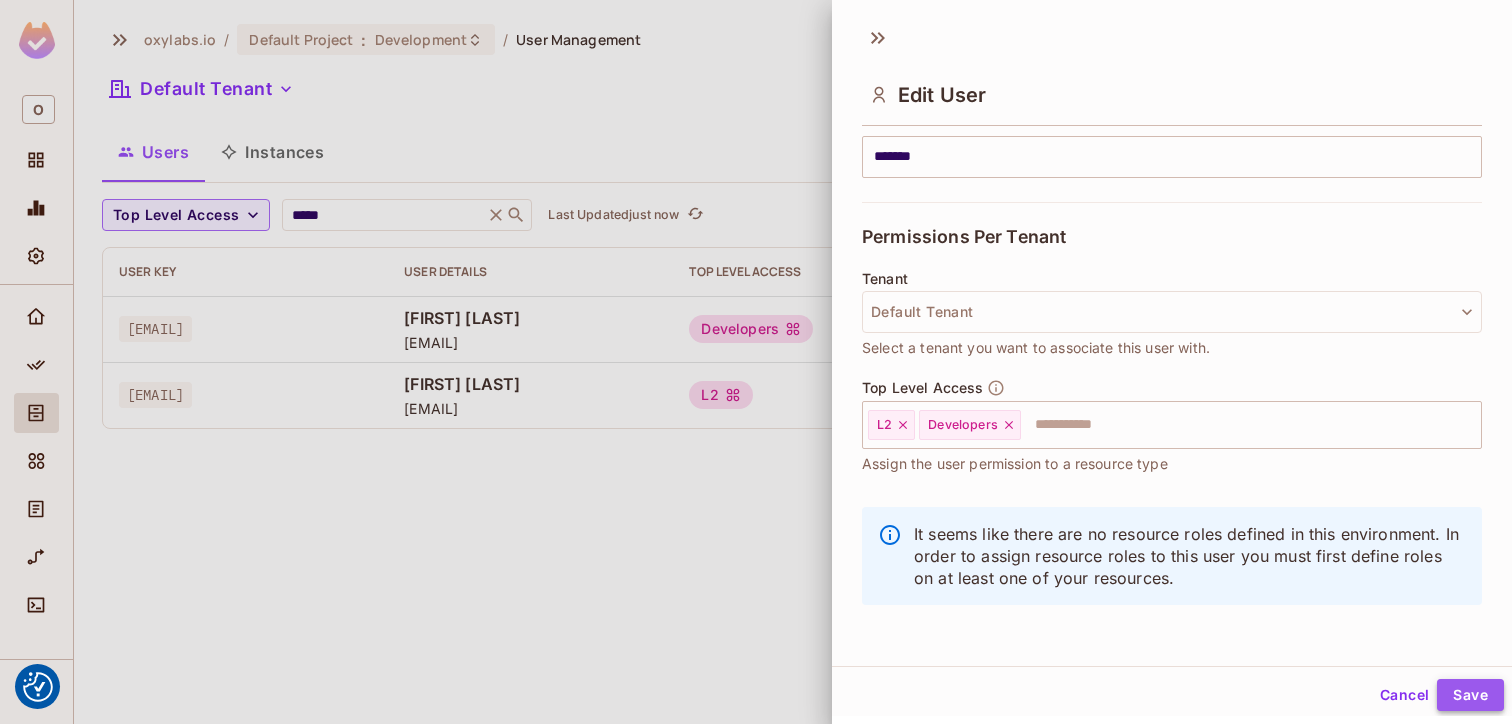 click on "Save" at bounding box center [1470, 695] 